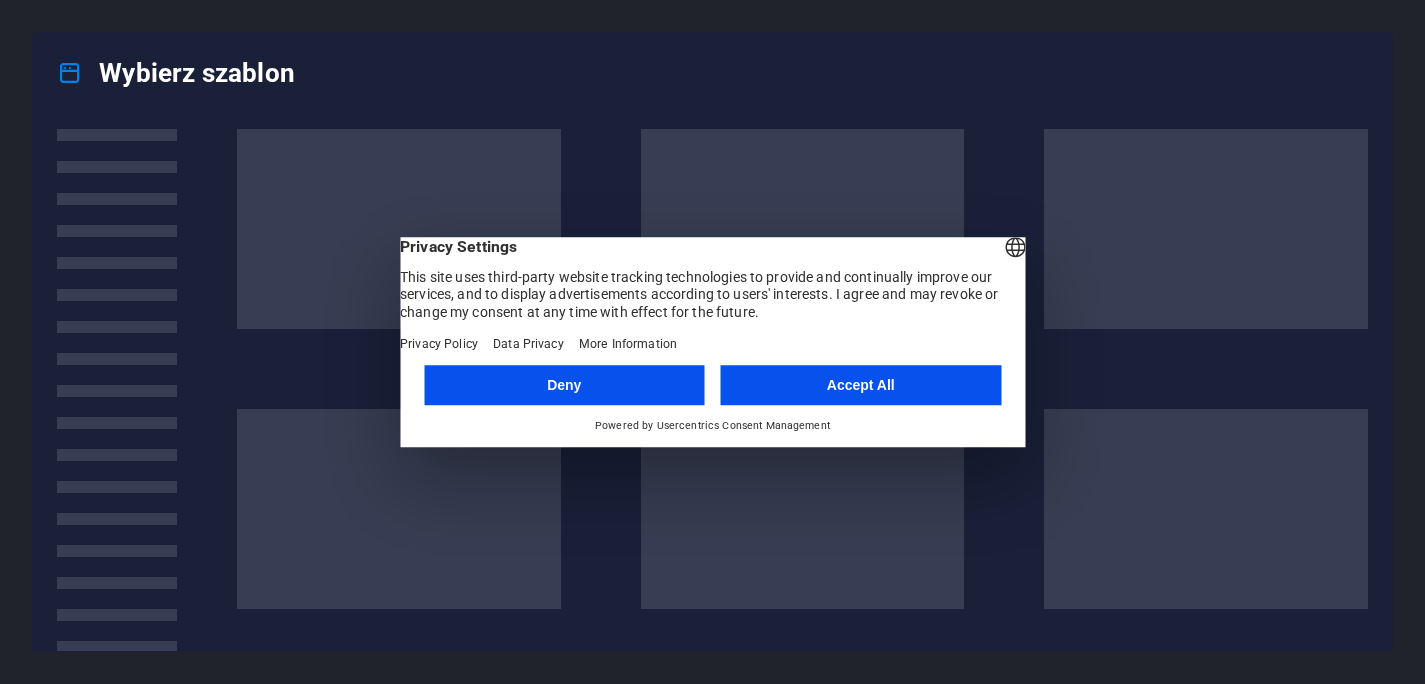 scroll, scrollTop: 0, scrollLeft: 0, axis: both 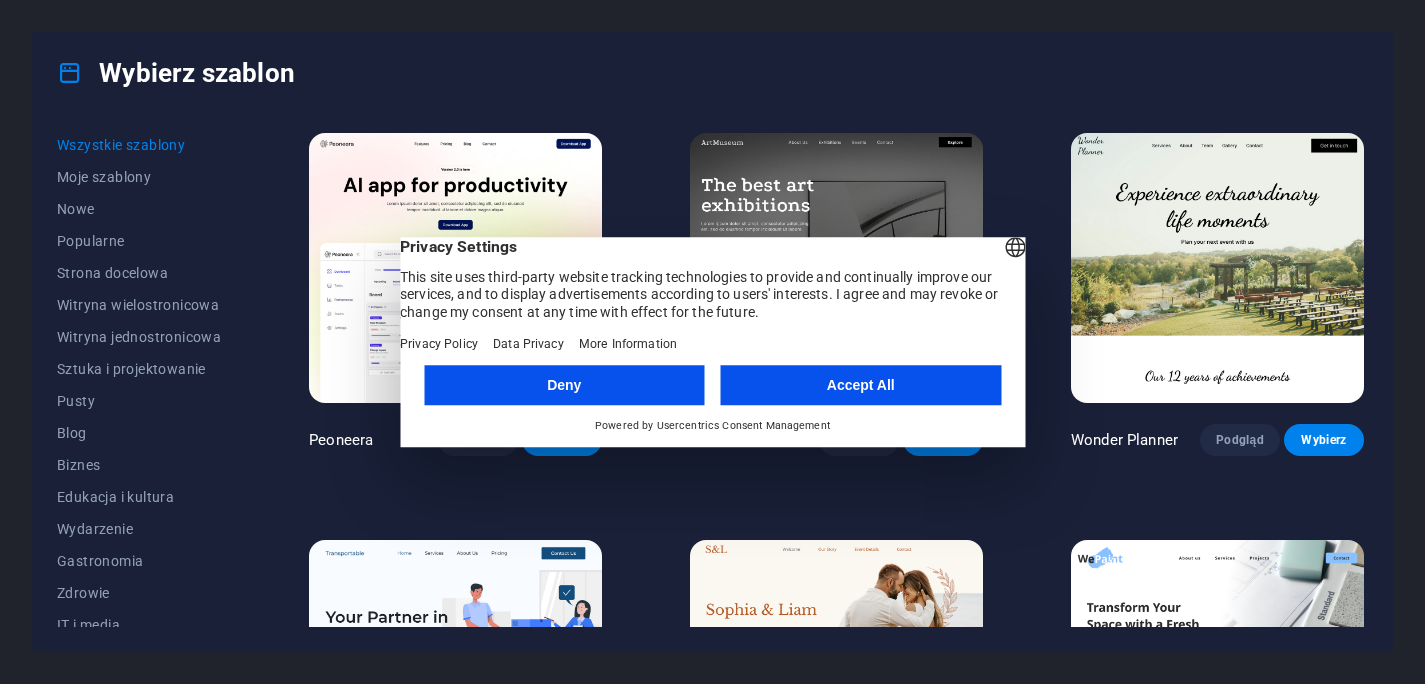 click on "Accept All" at bounding box center (861, 385) 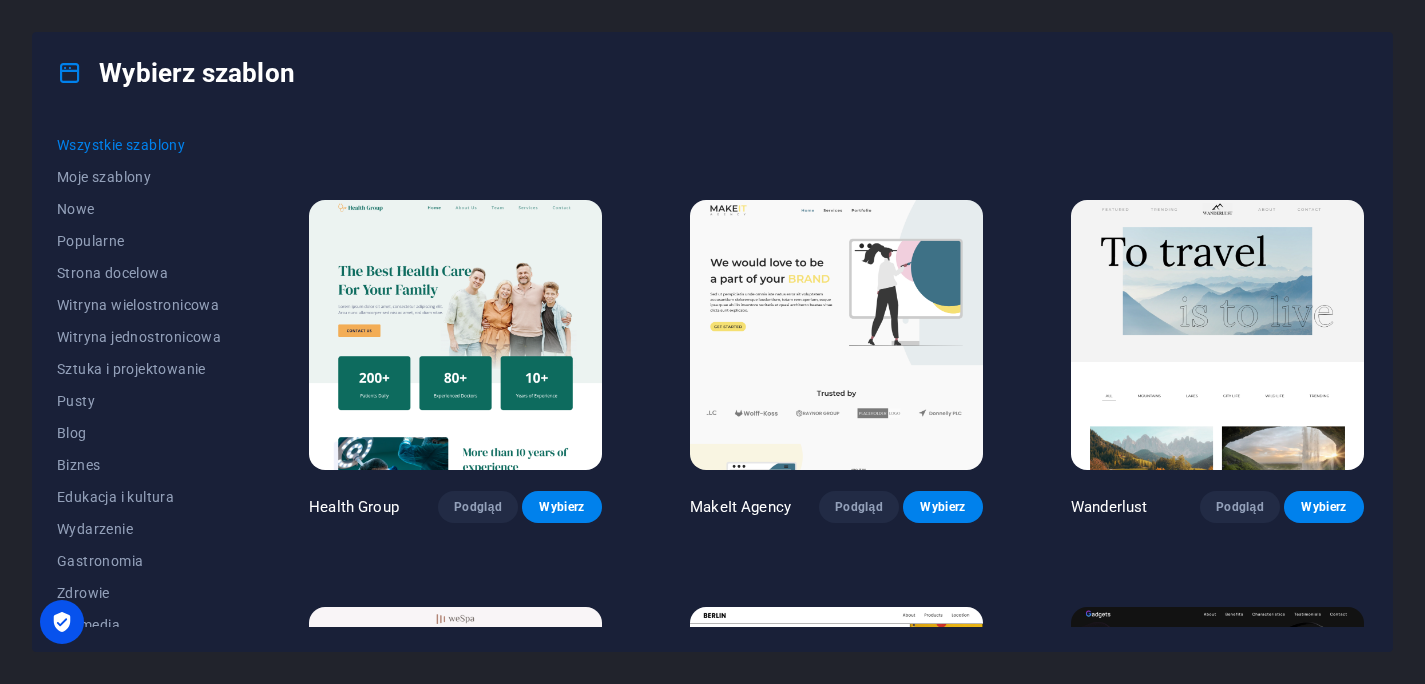 scroll, scrollTop: 3438, scrollLeft: 0, axis: vertical 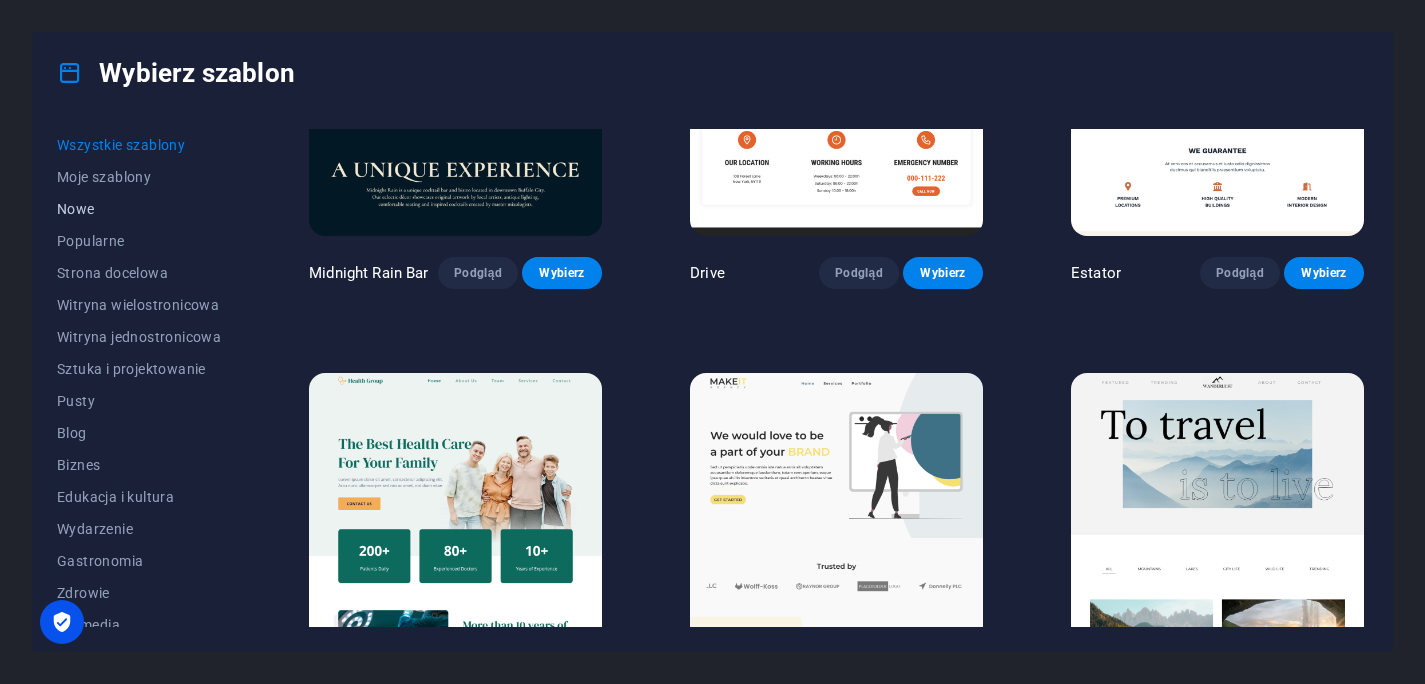 click on "Nowe" at bounding box center (139, 209) 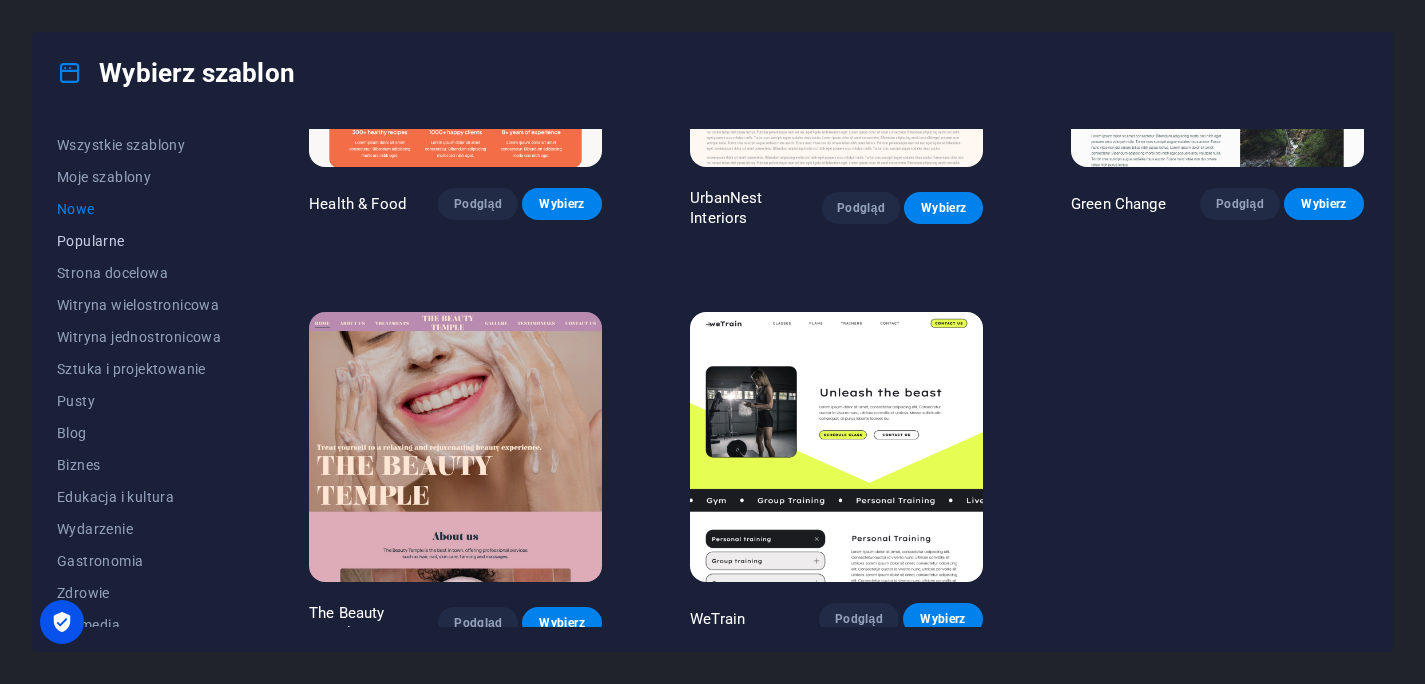 click on "Popularne" at bounding box center (139, 241) 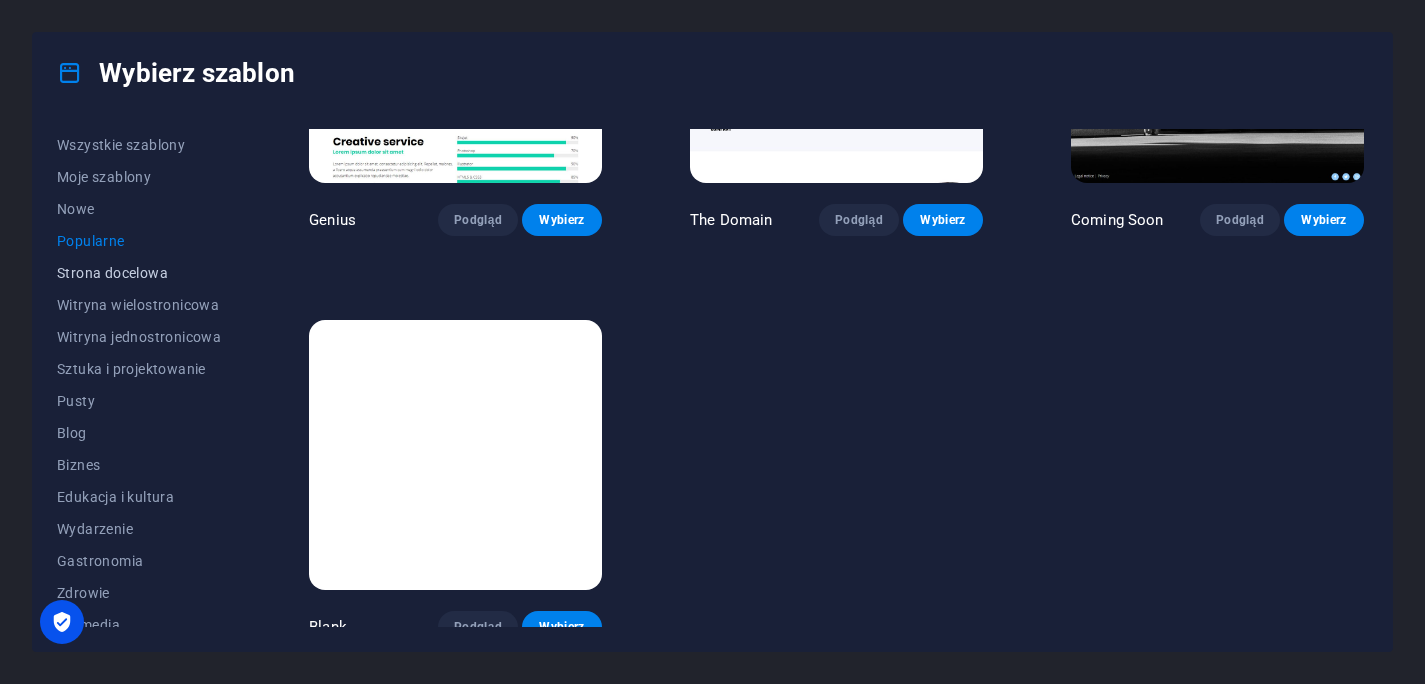 click on "Strona docelowa" at bounding box center [139, 273] 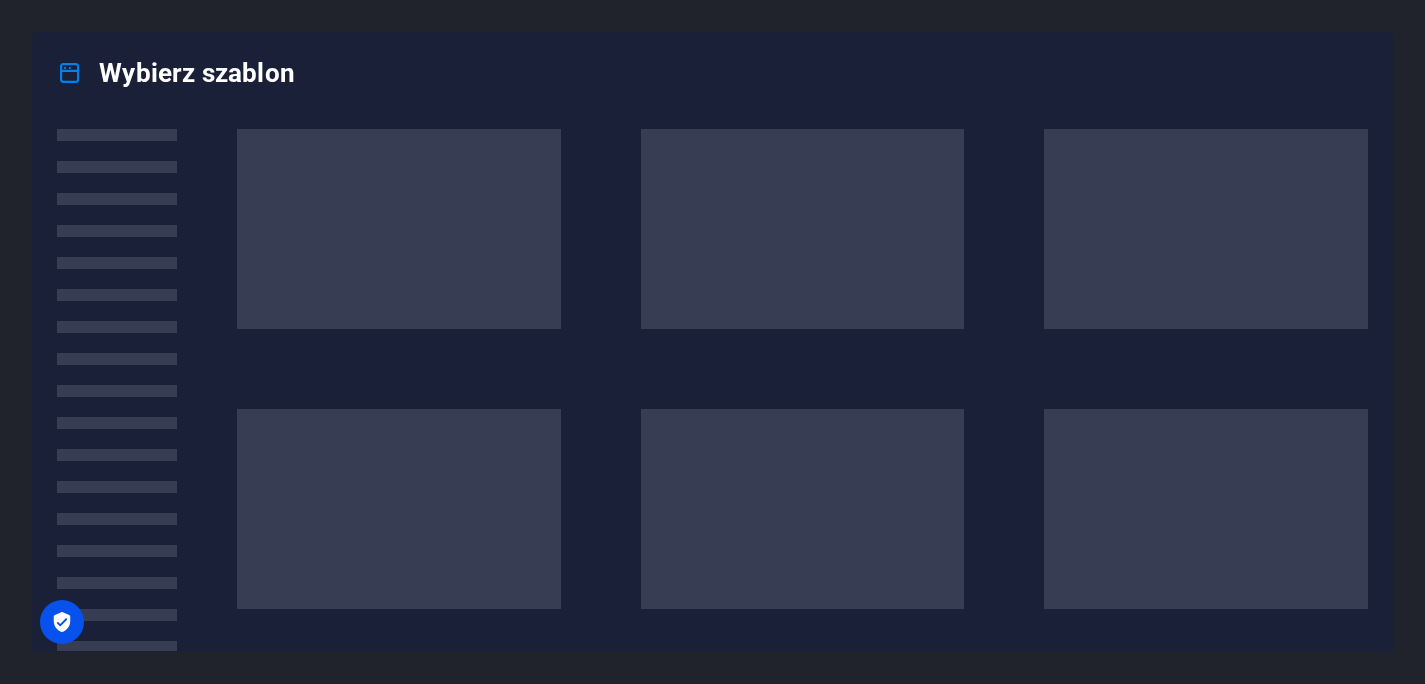 scroll, scrollTop: 0, scrollLeft: 0, axis: both 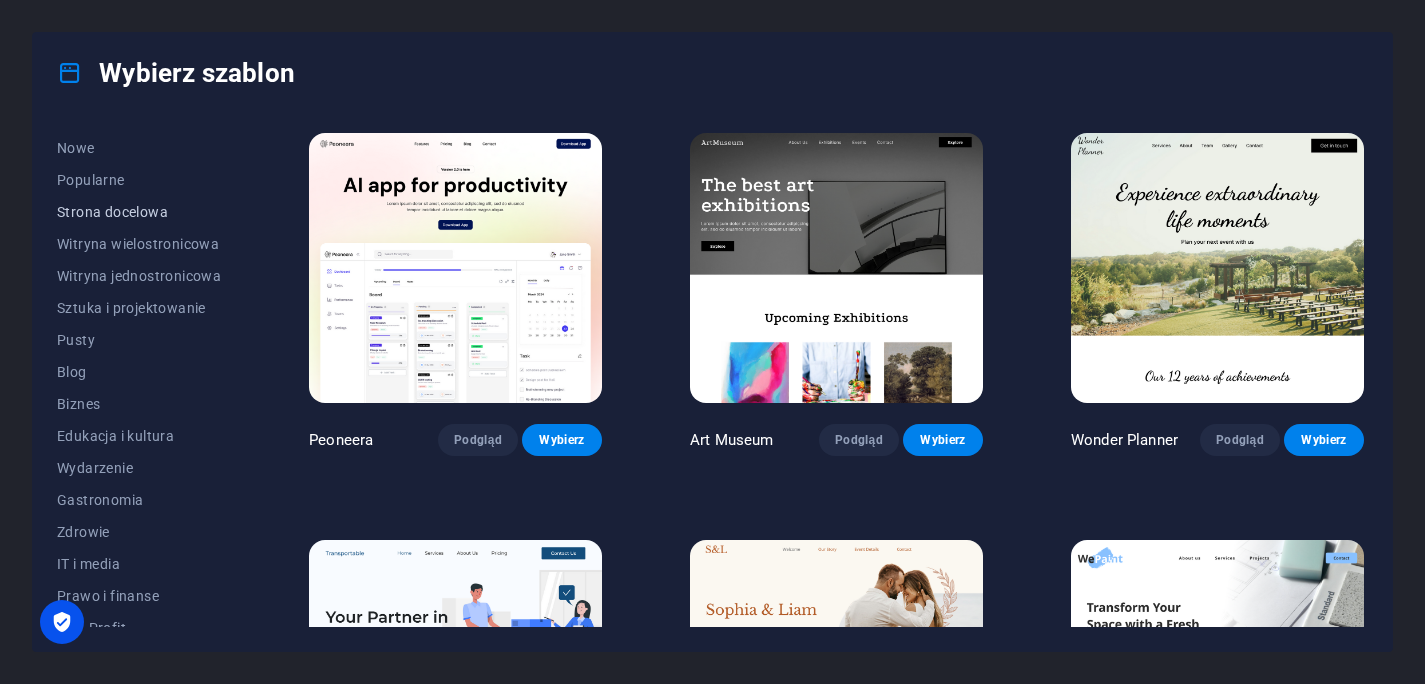 click on "Strona docelowa" at bounding box center [139, 212] 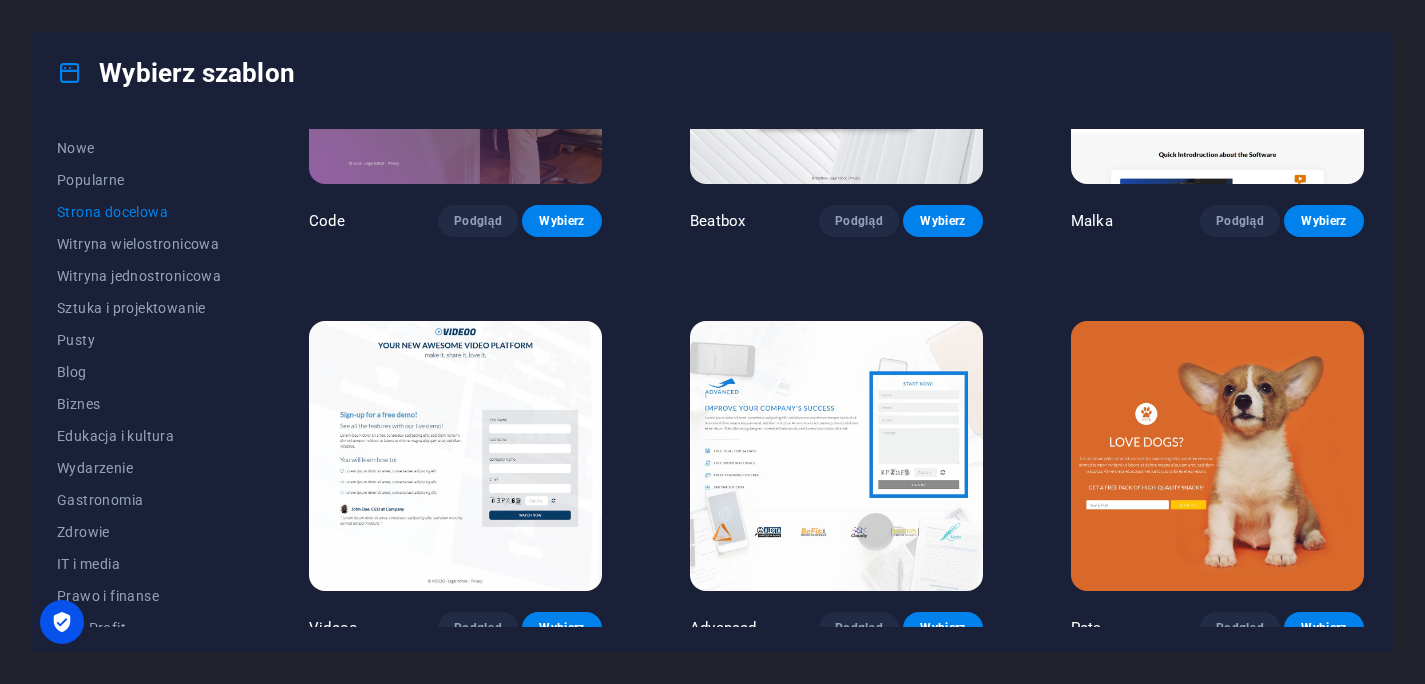 scroll, scrollTop: 646, scrollLeft: 0, axis: vertical 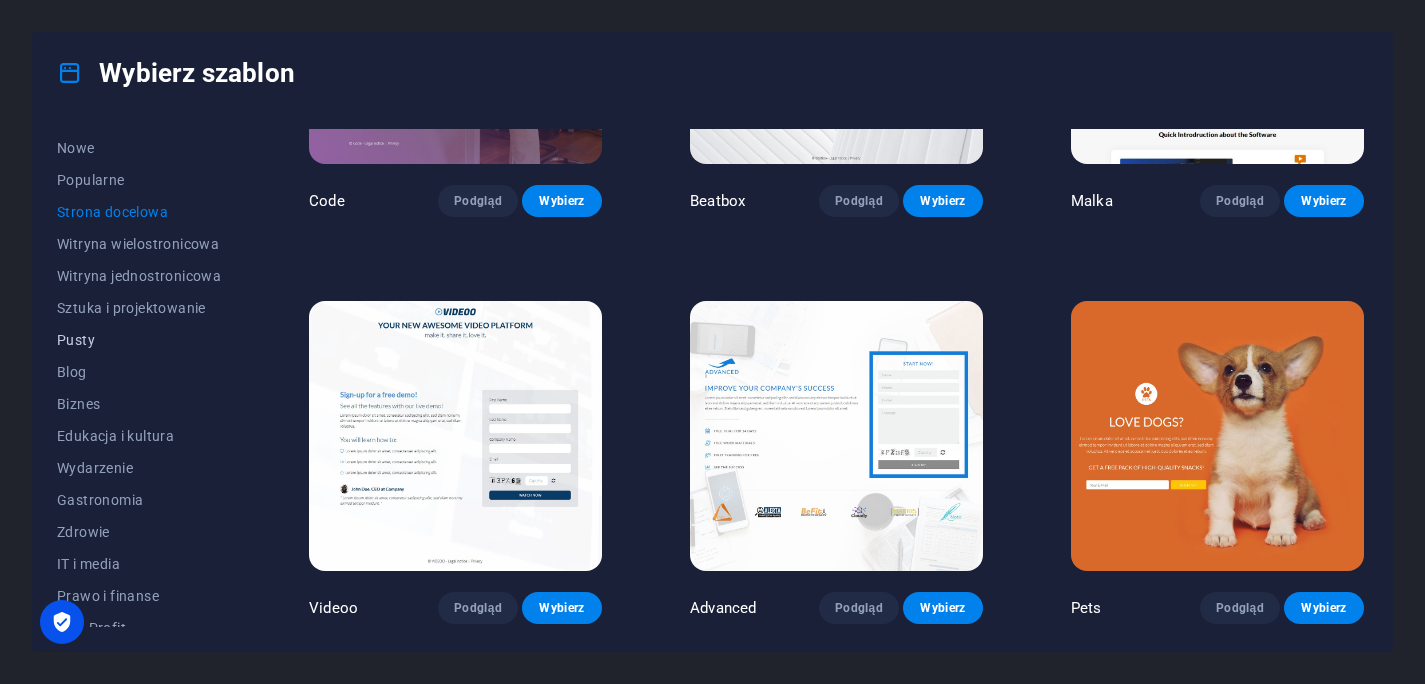 click on "Pusty" at bounding box center (139, 340) 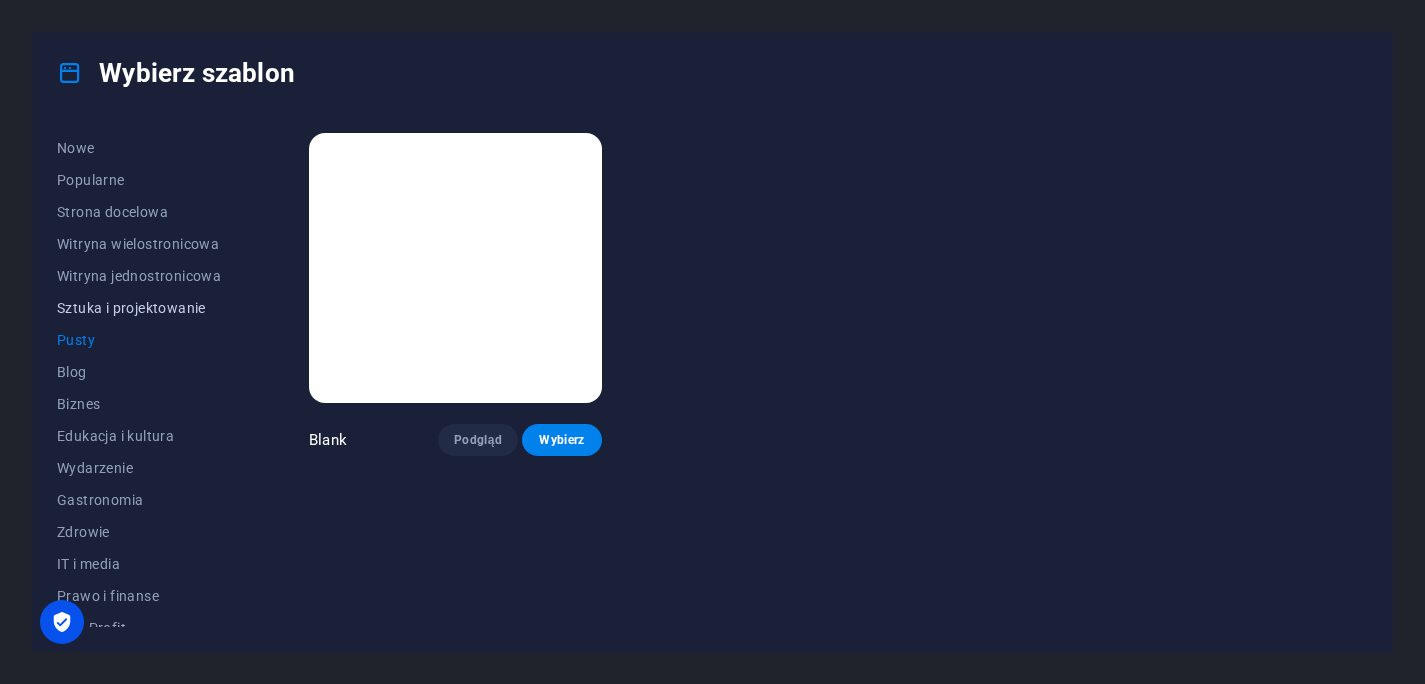 click on "Sztuka i projektowanie" at bounding box center (139, 308) 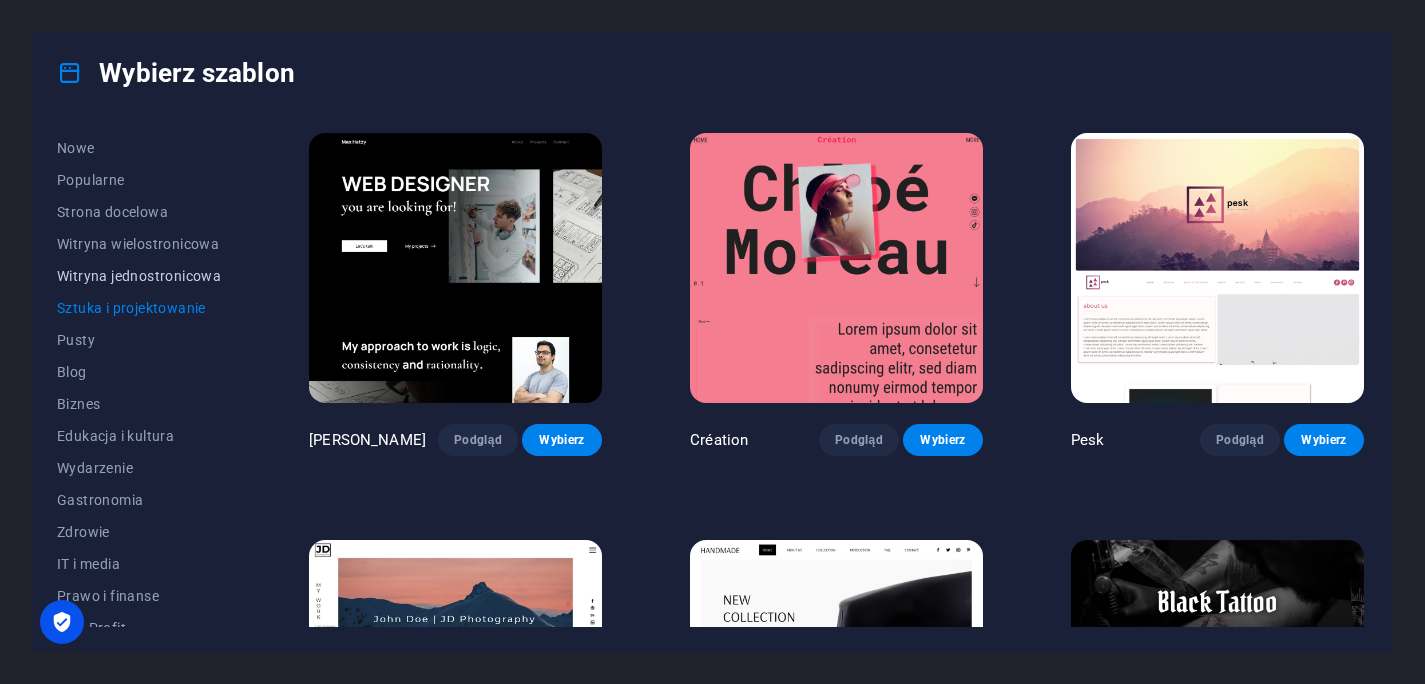 click on "Witryna jednostronicowa" at bounding box center [139, 276] 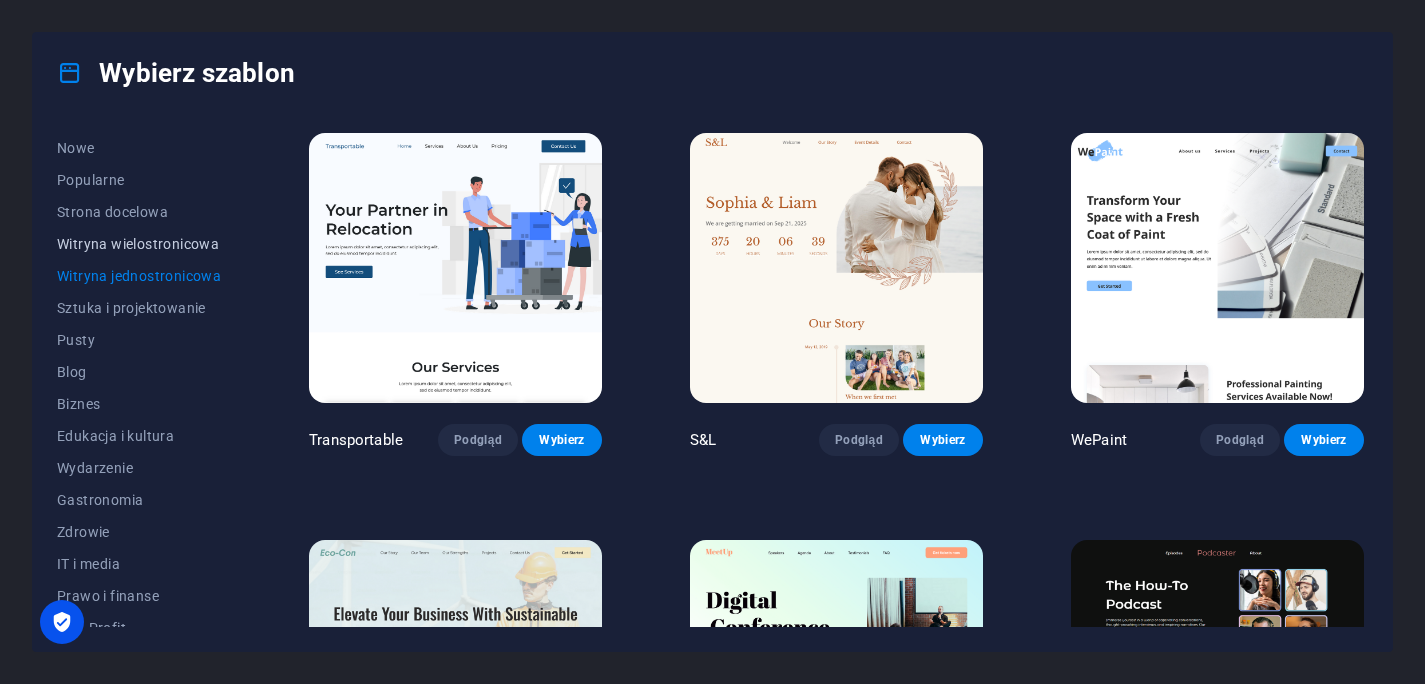click on "Witryna wielostronicowa" at bounding box center [139, 244] 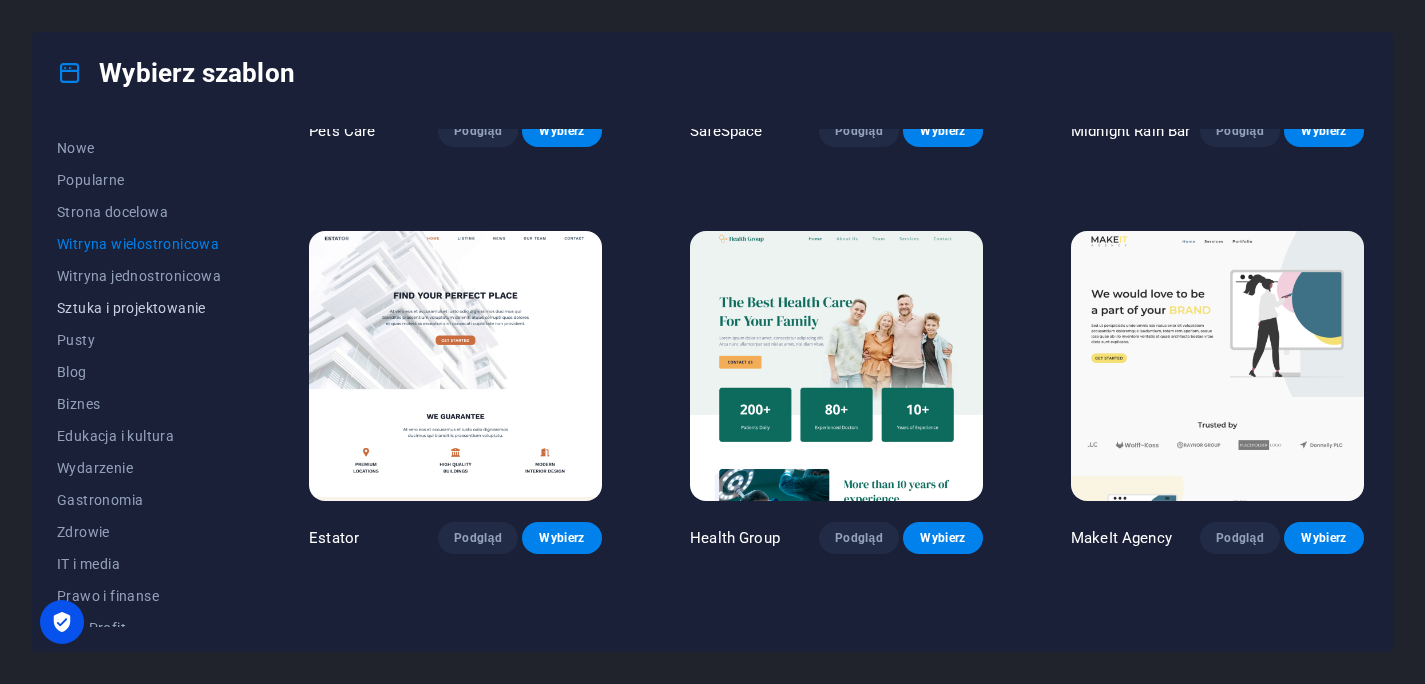 scroll, scrollTop: 1803, scrollLeft: 0, axis: vertical 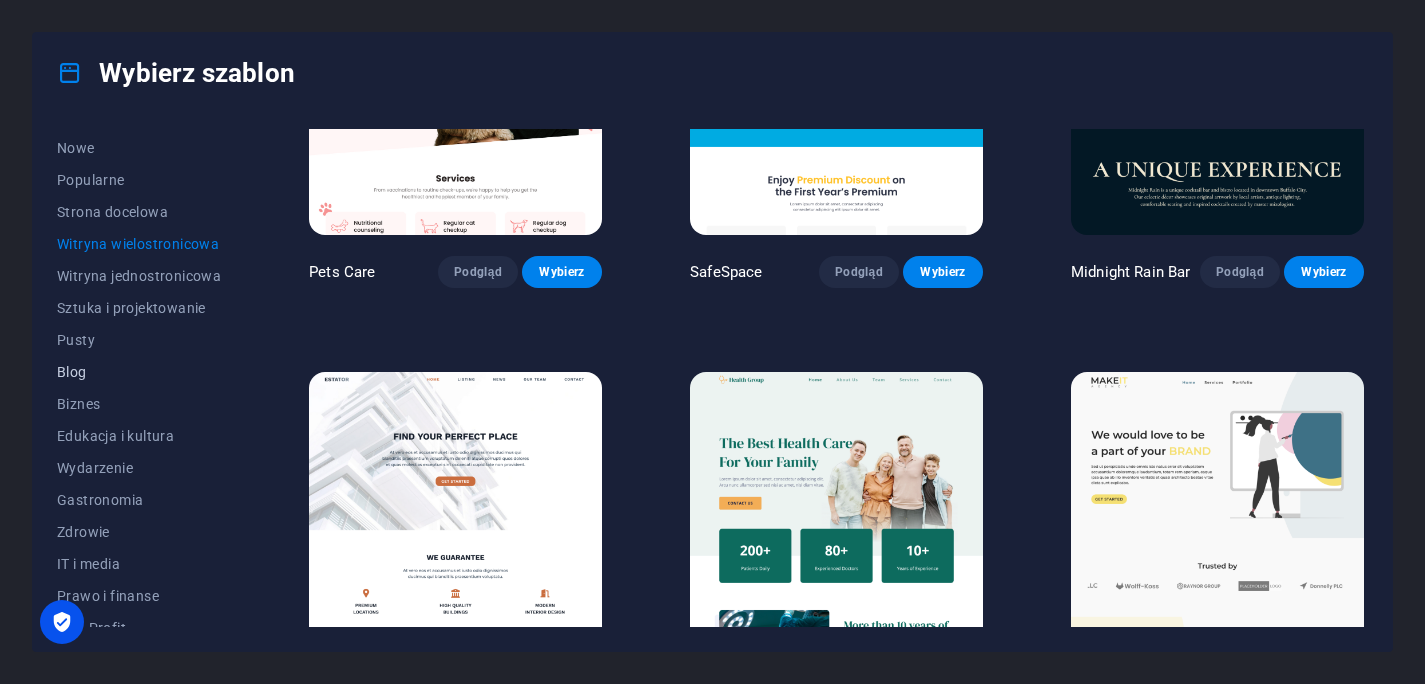click on "Blog" at bounding box center (139, 372) 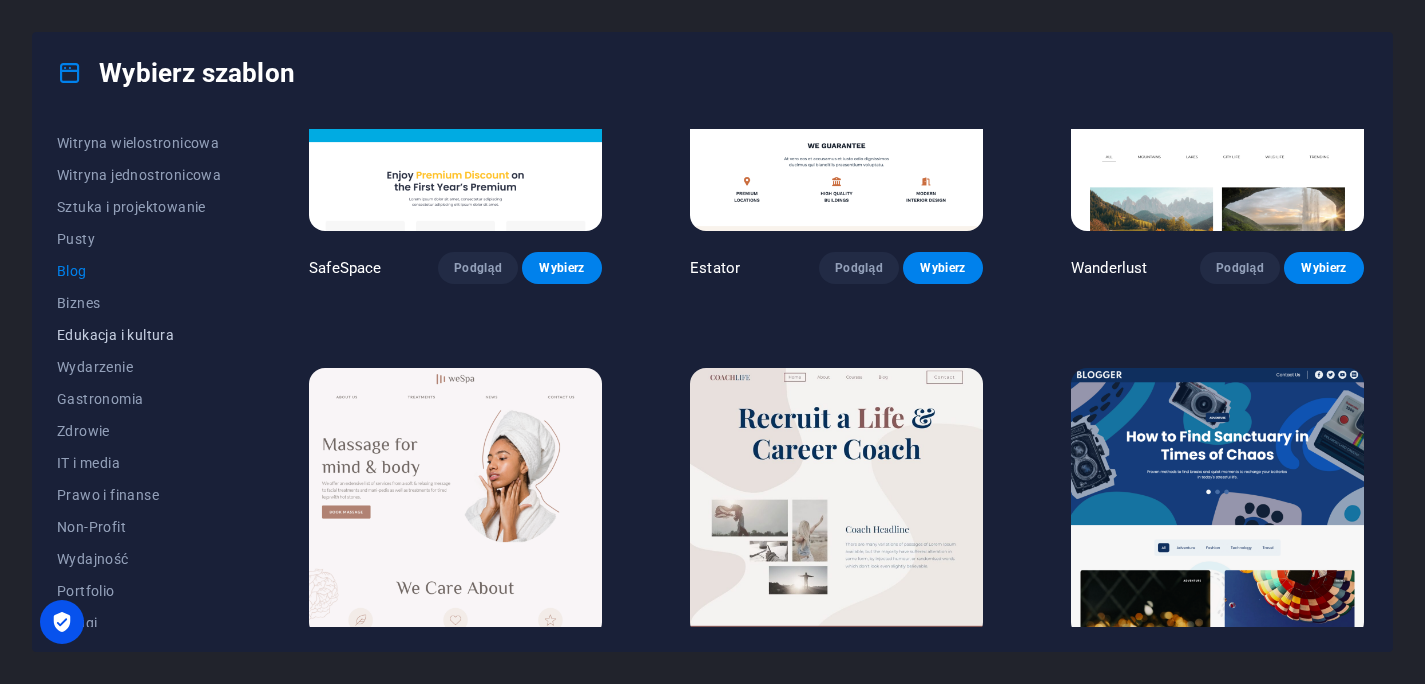 scroll, scrollTop: 170, scrollLeft: 0, axis: vertical 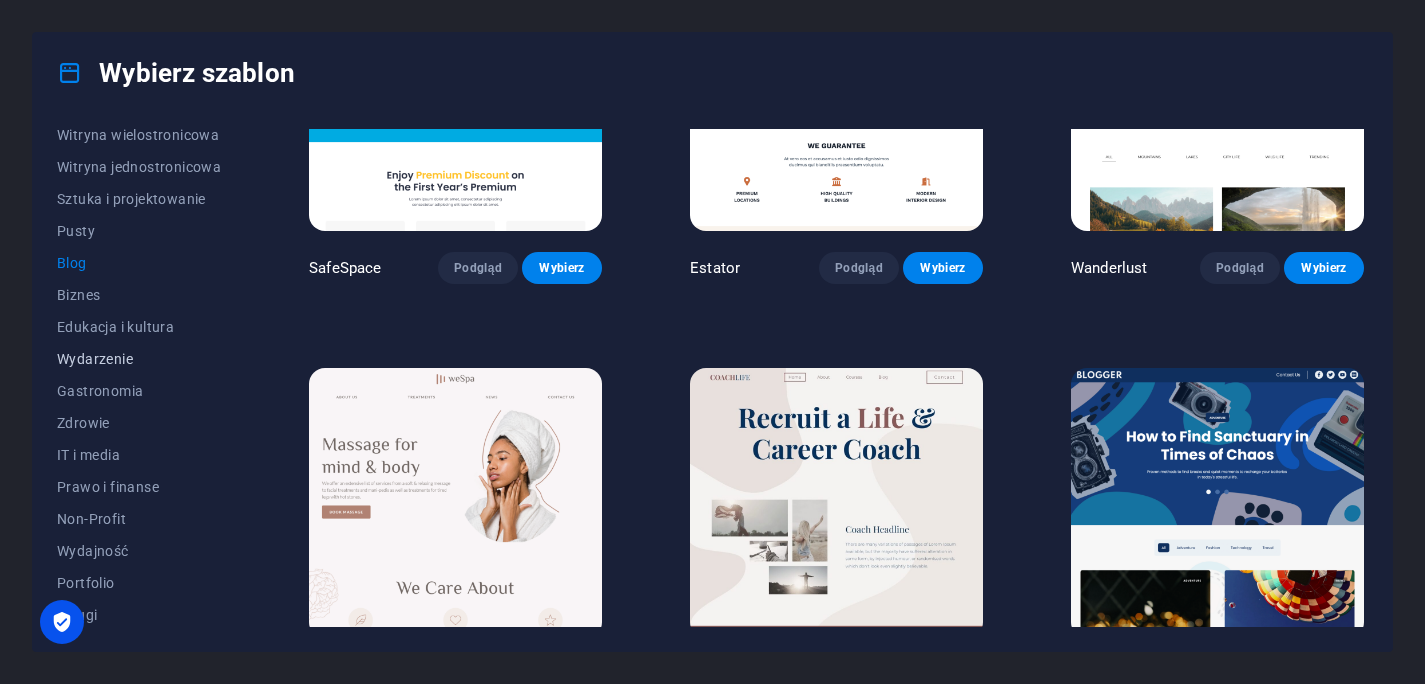 click on "Wydarzenie" at bounding box center (139, 359) 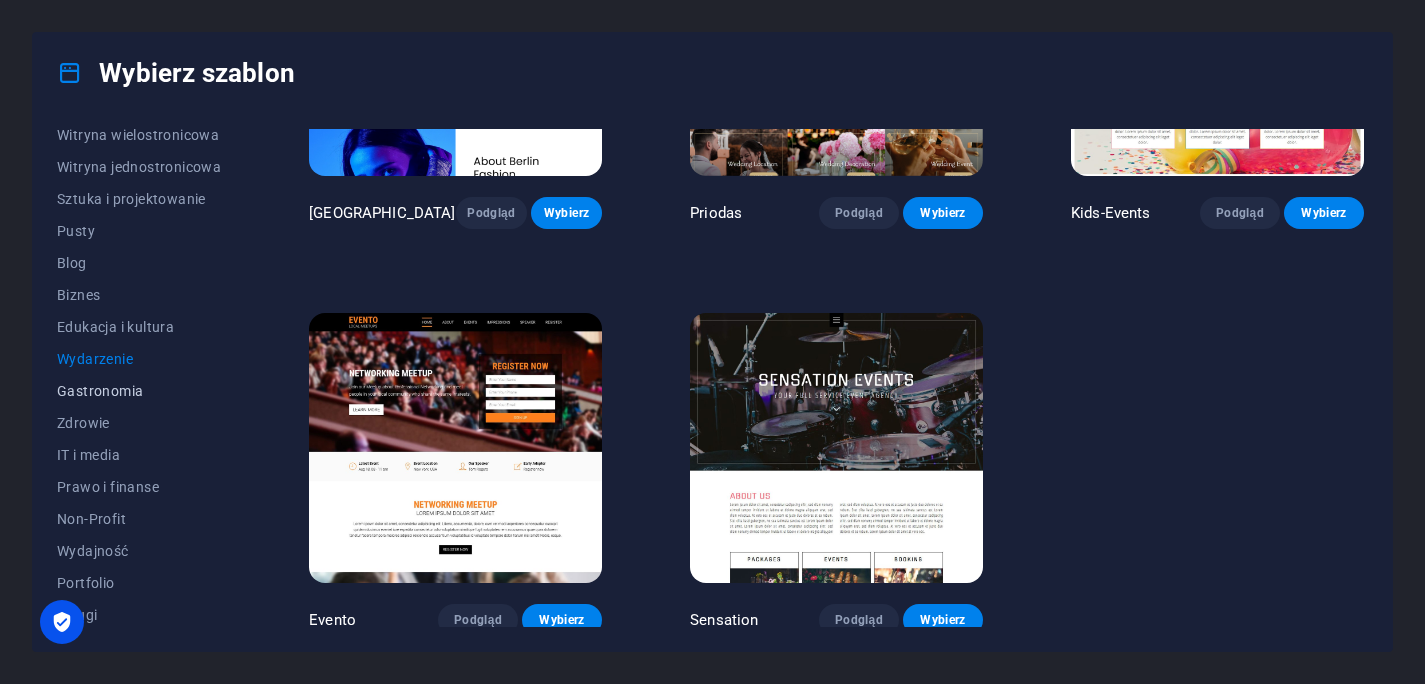 click on "Gastronomia" at bounding box center [139, 391] 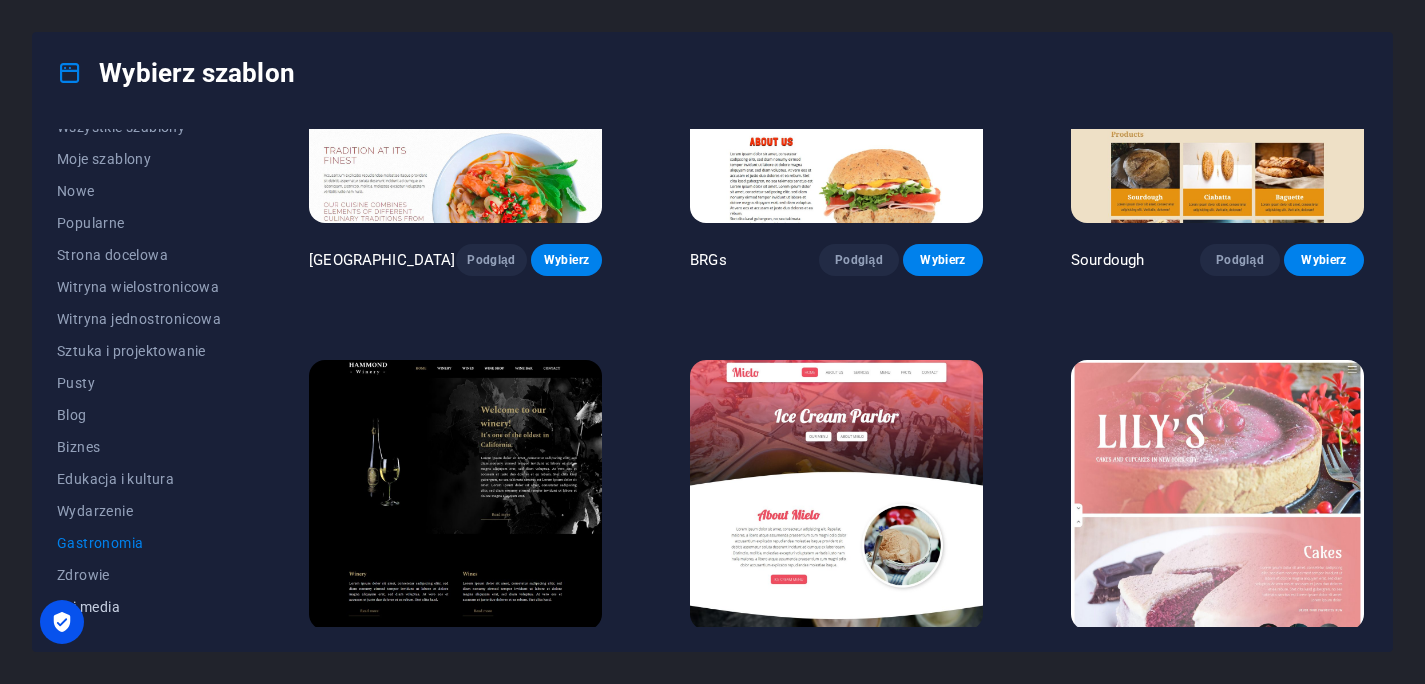scroll, scrollTop: 19, scrollLeft: 0, axis: vertical 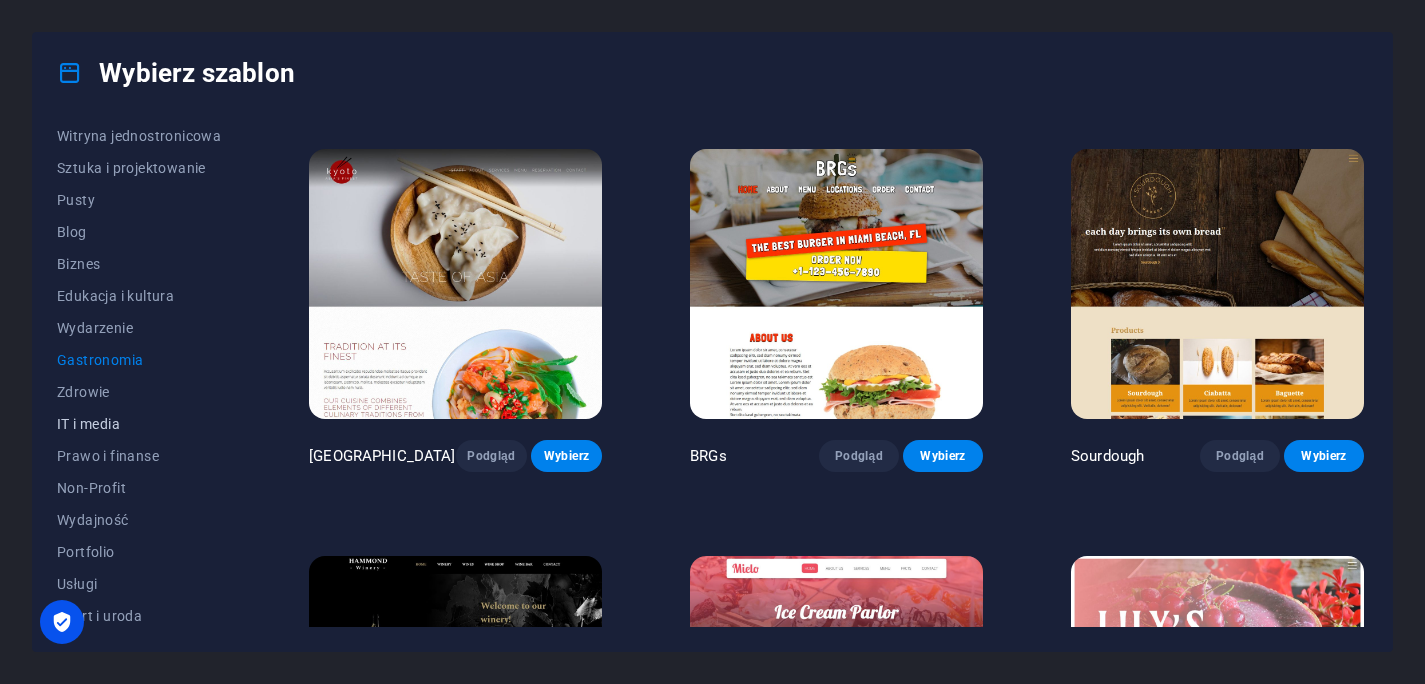 click on "IT i media" at bounding box center (139, 424) 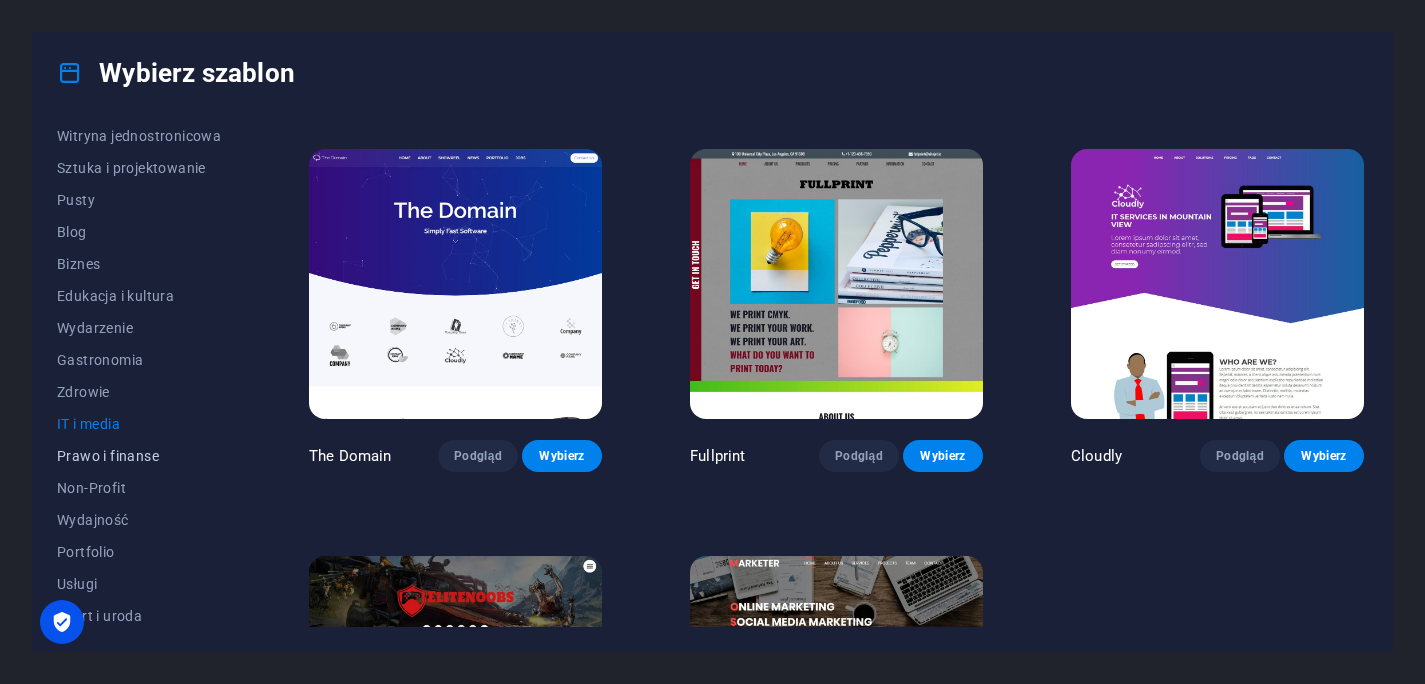 click on "Prawo i finanse" at bounding box center (139, 456) 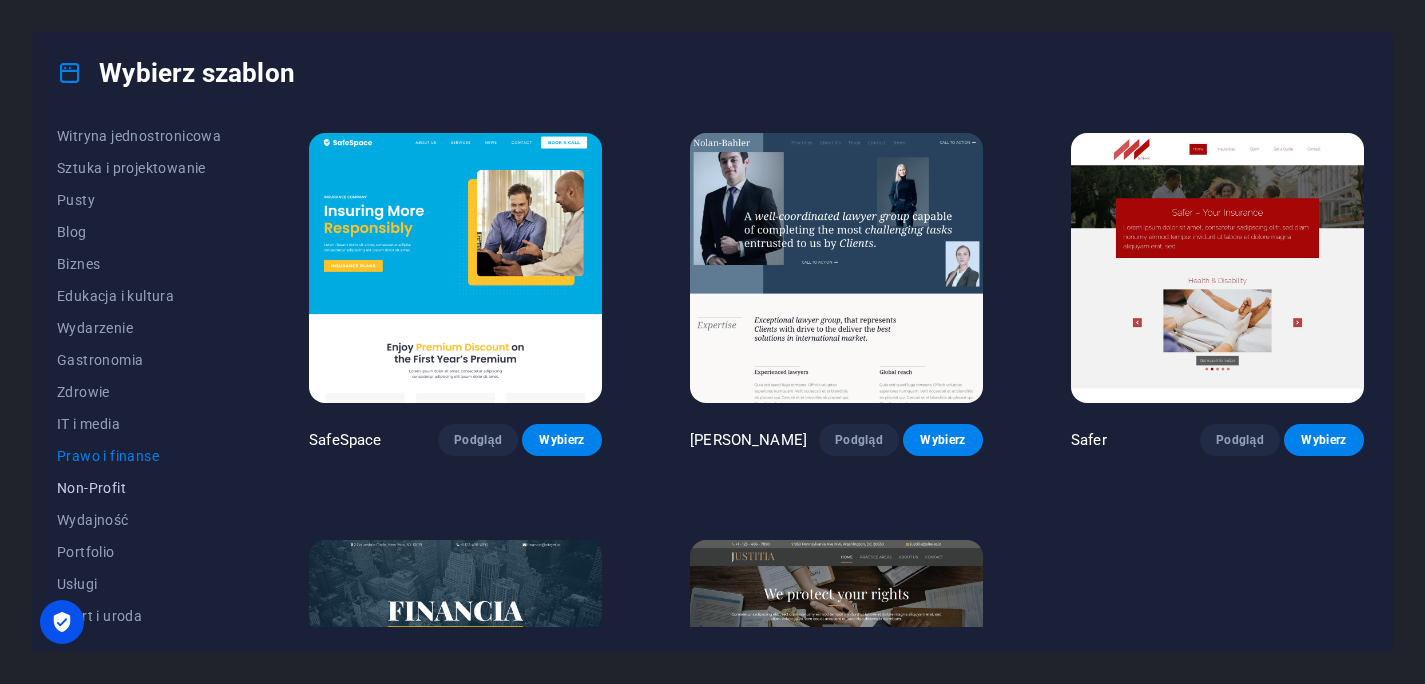click on "Non-Profit" at bounding box center (139, 488) 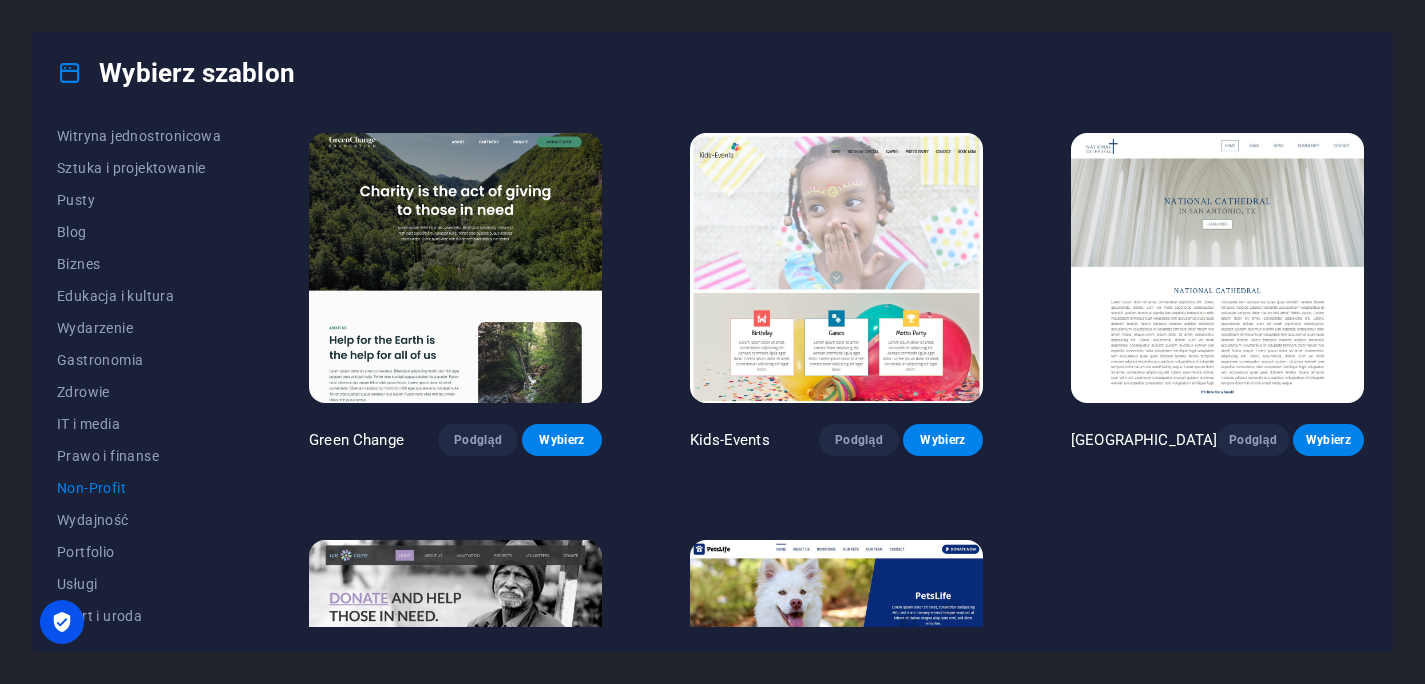 scroll, scrollTop: 302, scrollLeft: 0, axis: vertical 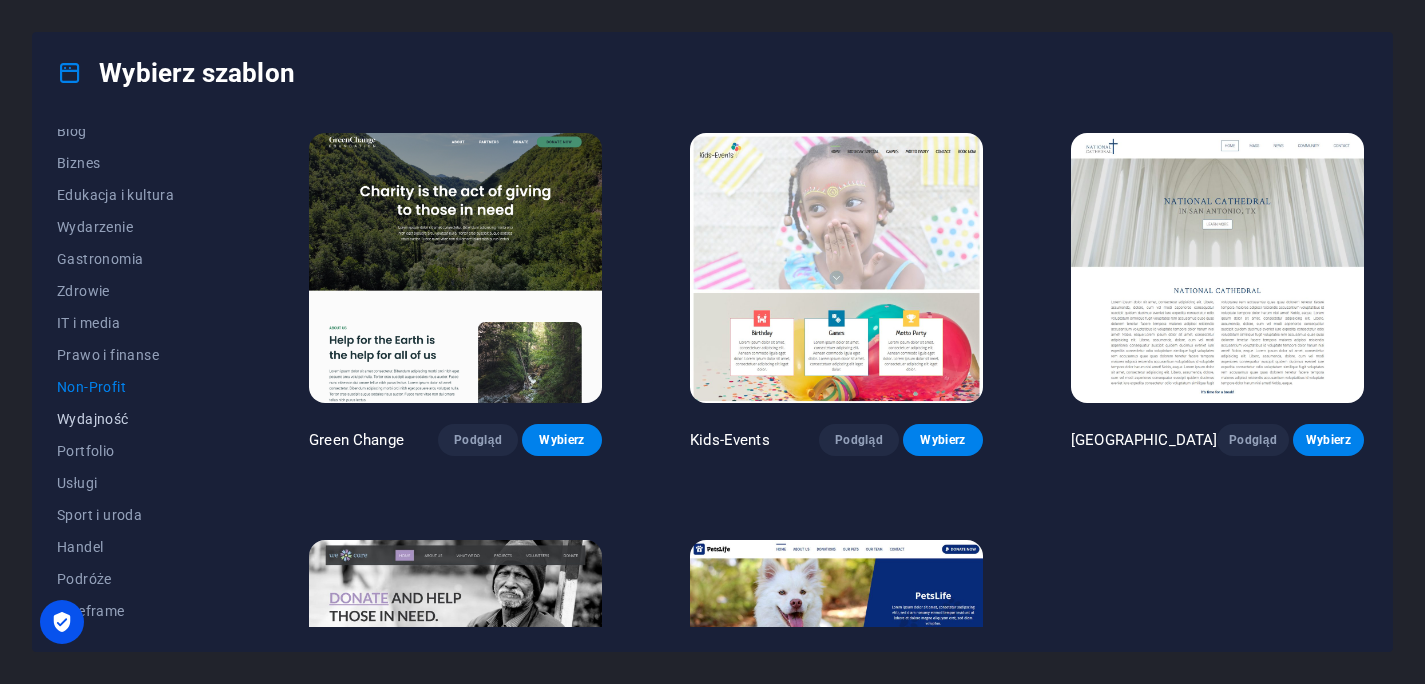 click on "Wydajność" at bounding box center (139, 419) 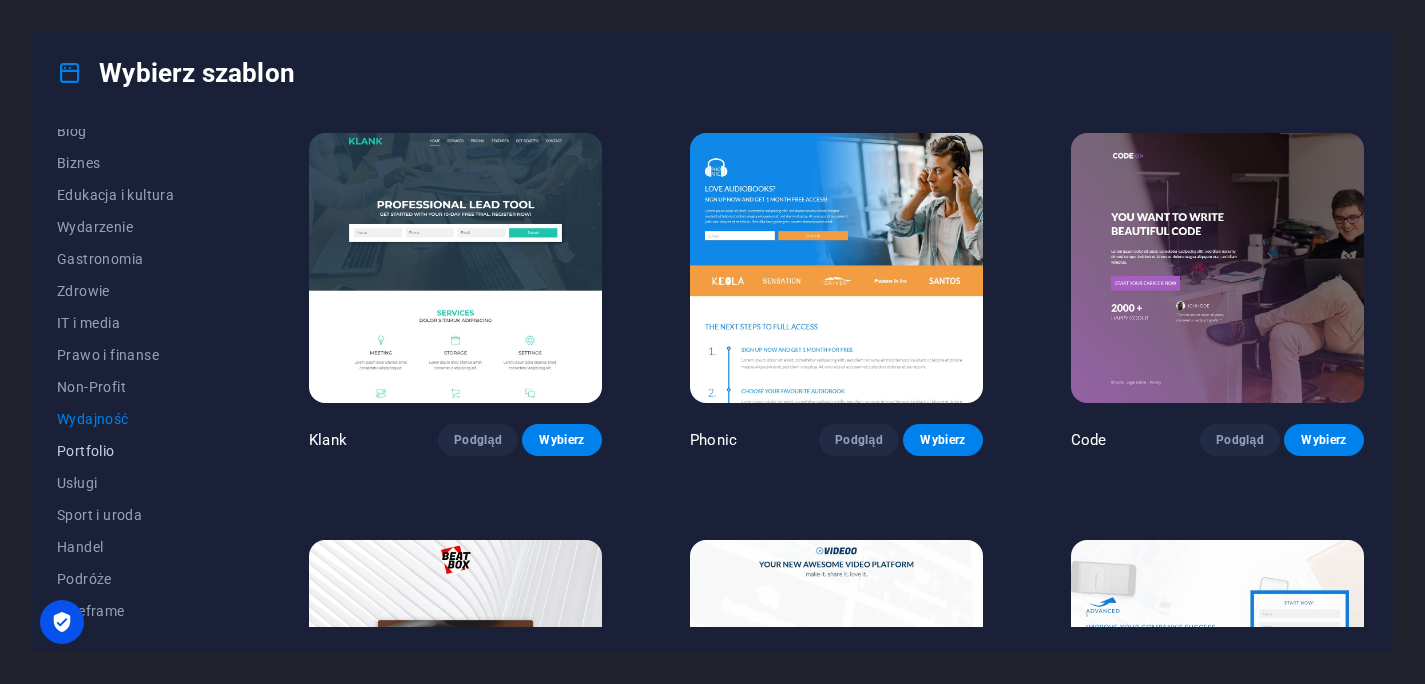 click on "Portfolio" at bounding box center (139, 451) 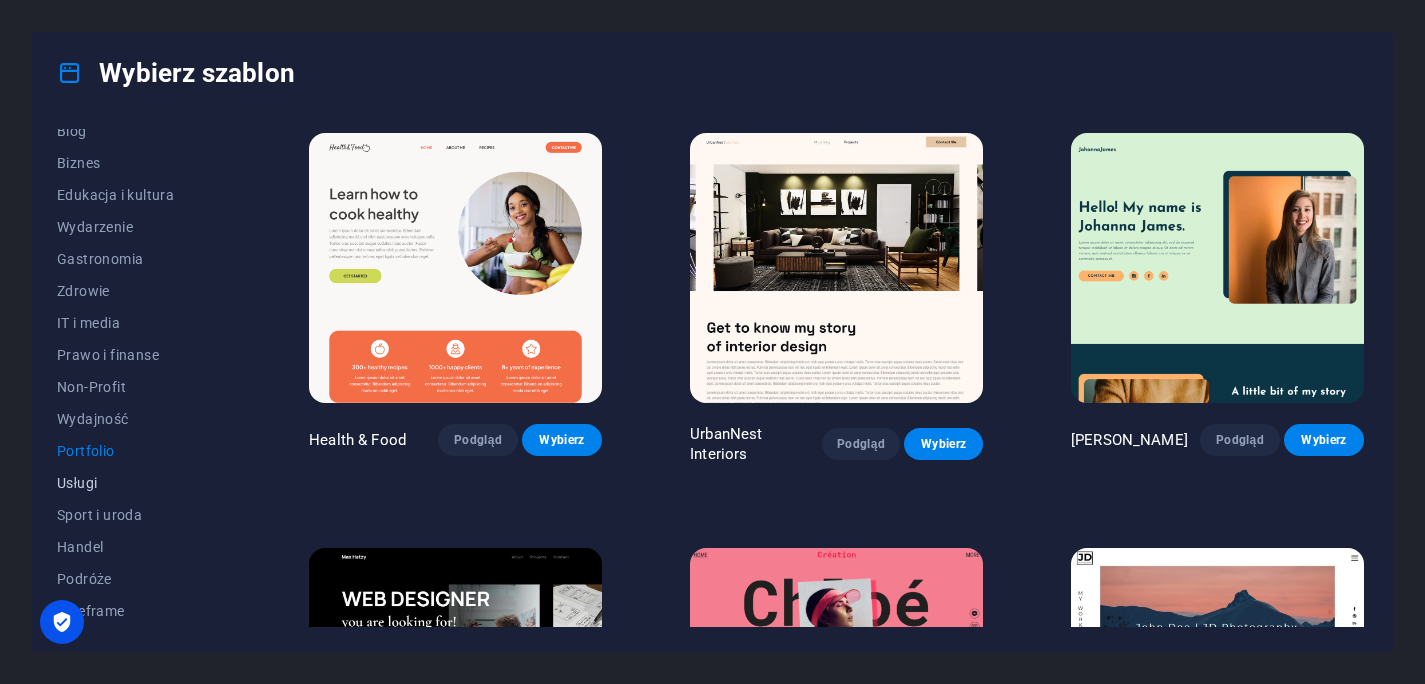 click on "Usługi" at bounding box center [139, 483] 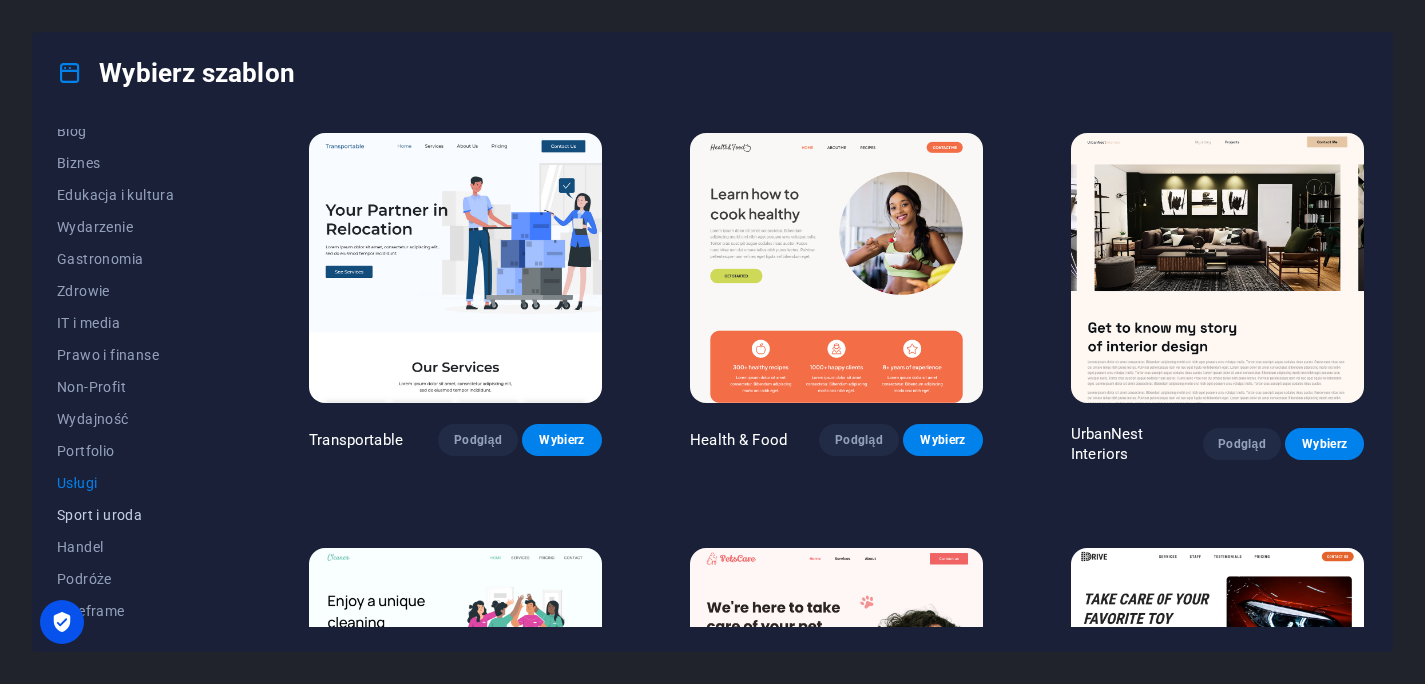 click on "Sport i uroda" at bounding box center [139, 515] 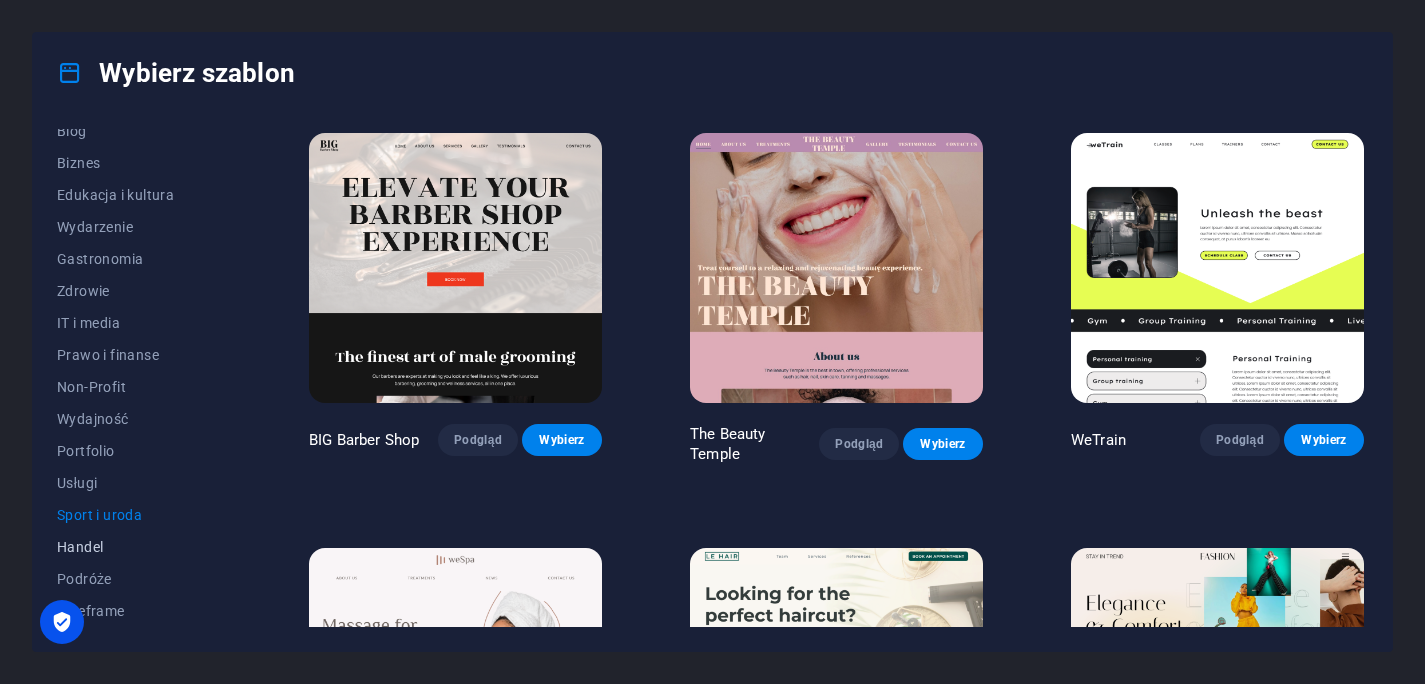 click on "Handel" at bounding box center (139, 547) 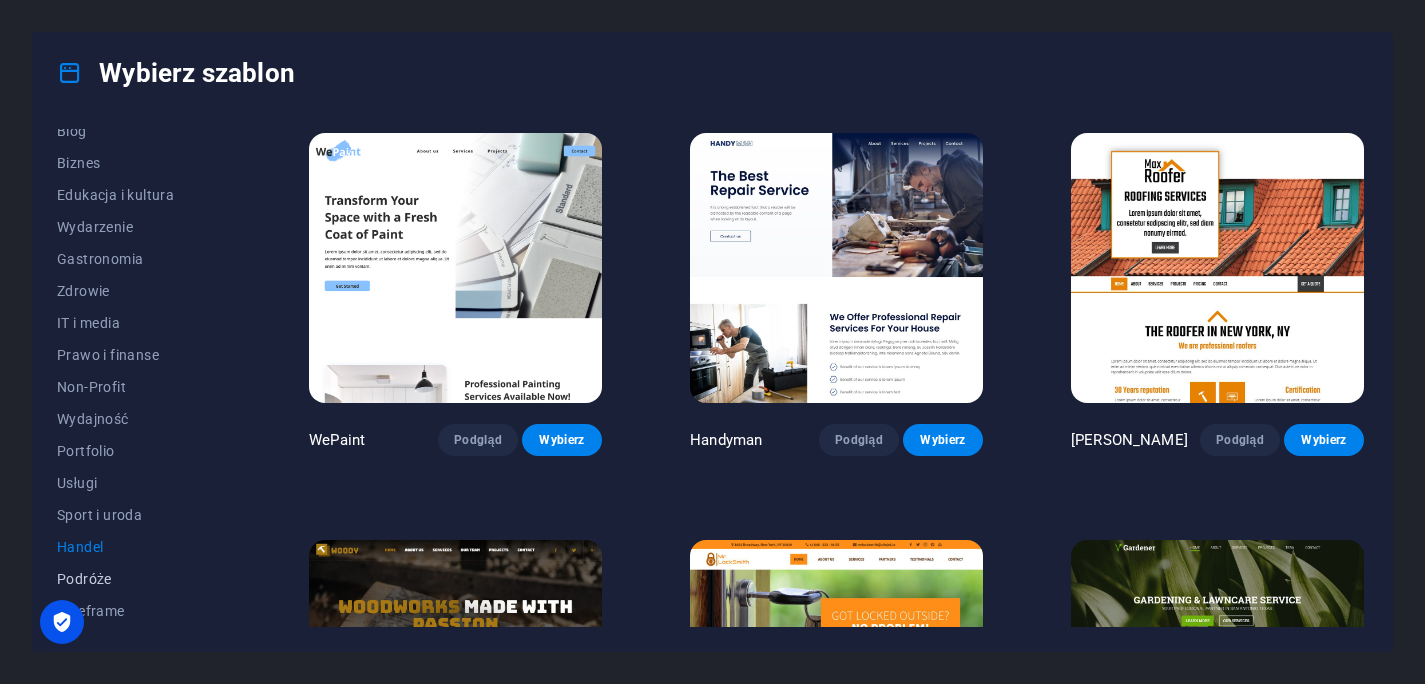 click on "Podróże" at bounding box center [139, 579] 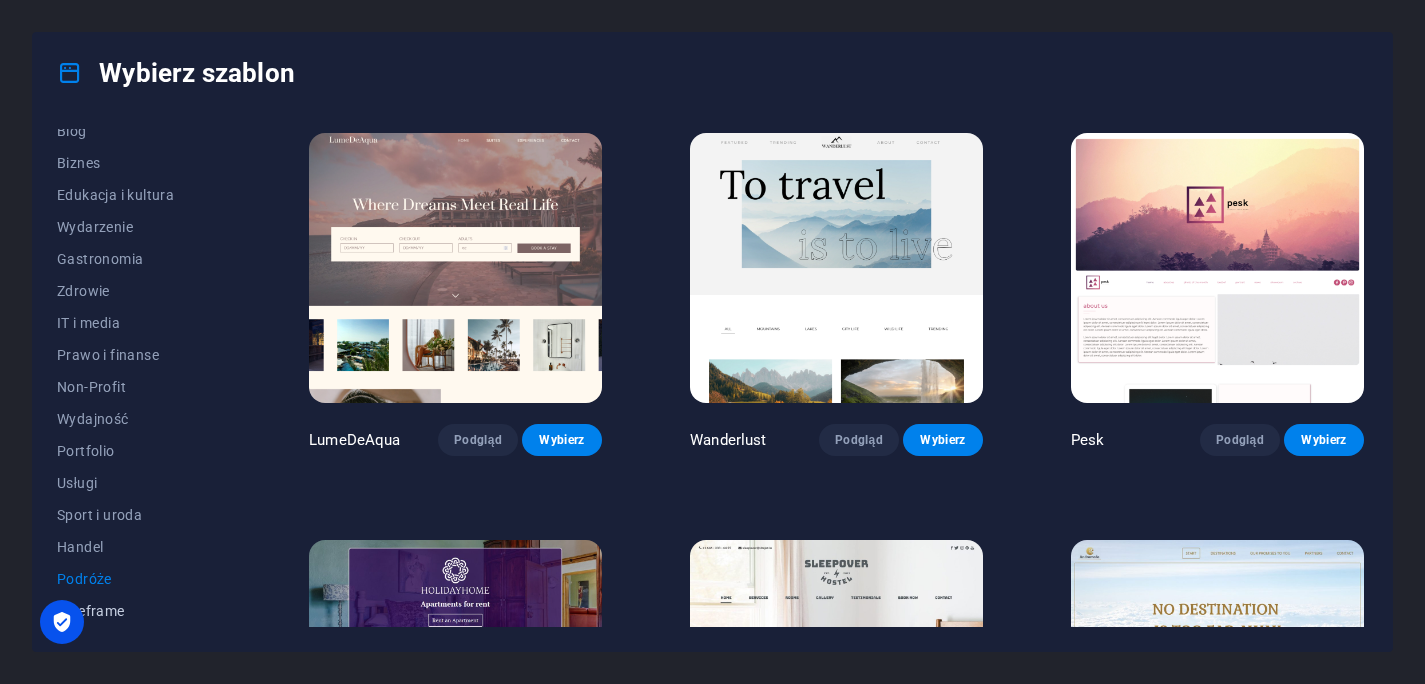 click on "Wireframe" at bounding box center [139, 611] 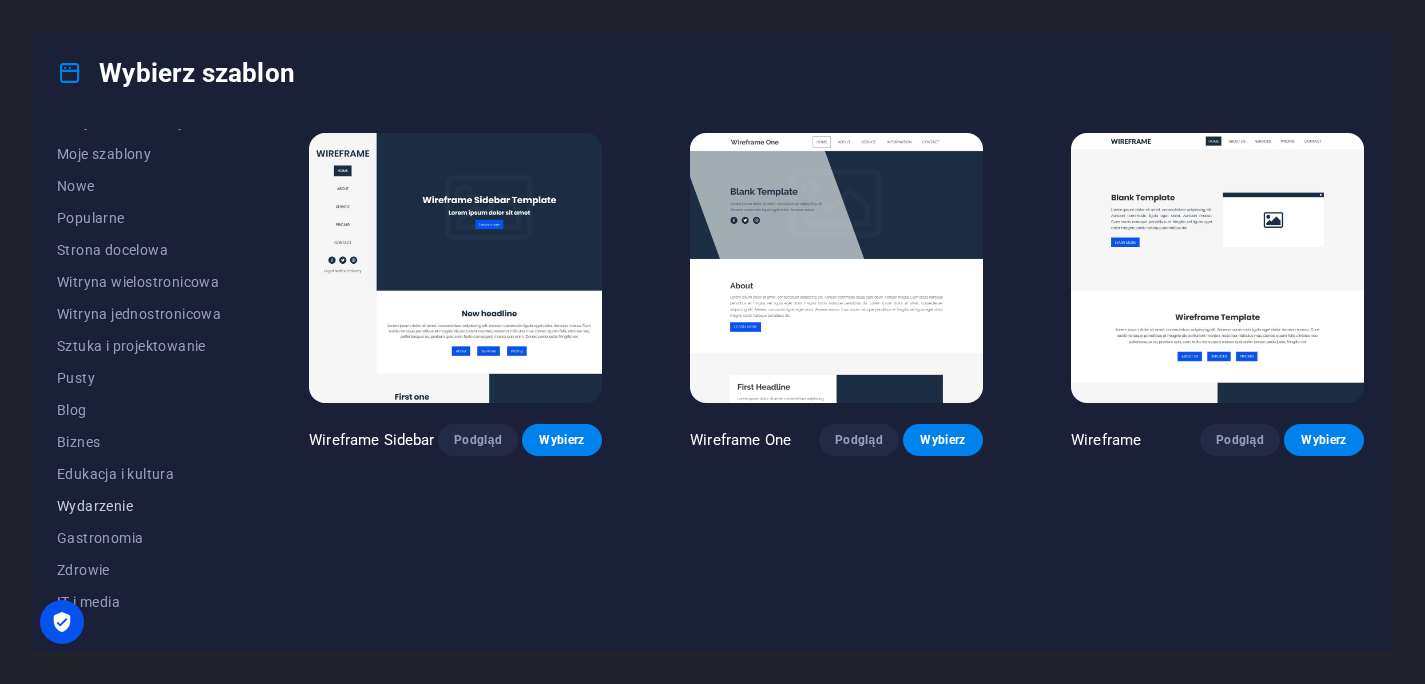scroll, scrollTop: 0, scrollLeft: 0, axis: both 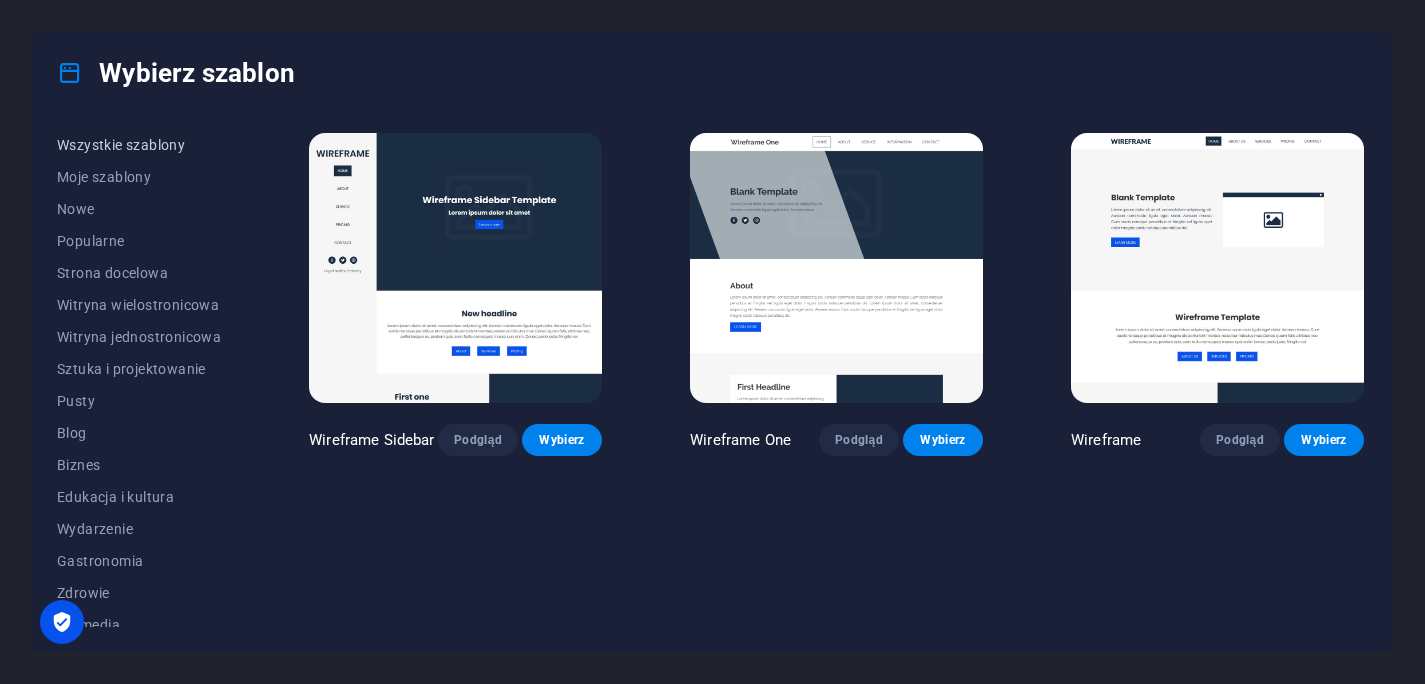 click on "Wszystkie szablony" at bounding box center (139, 145) 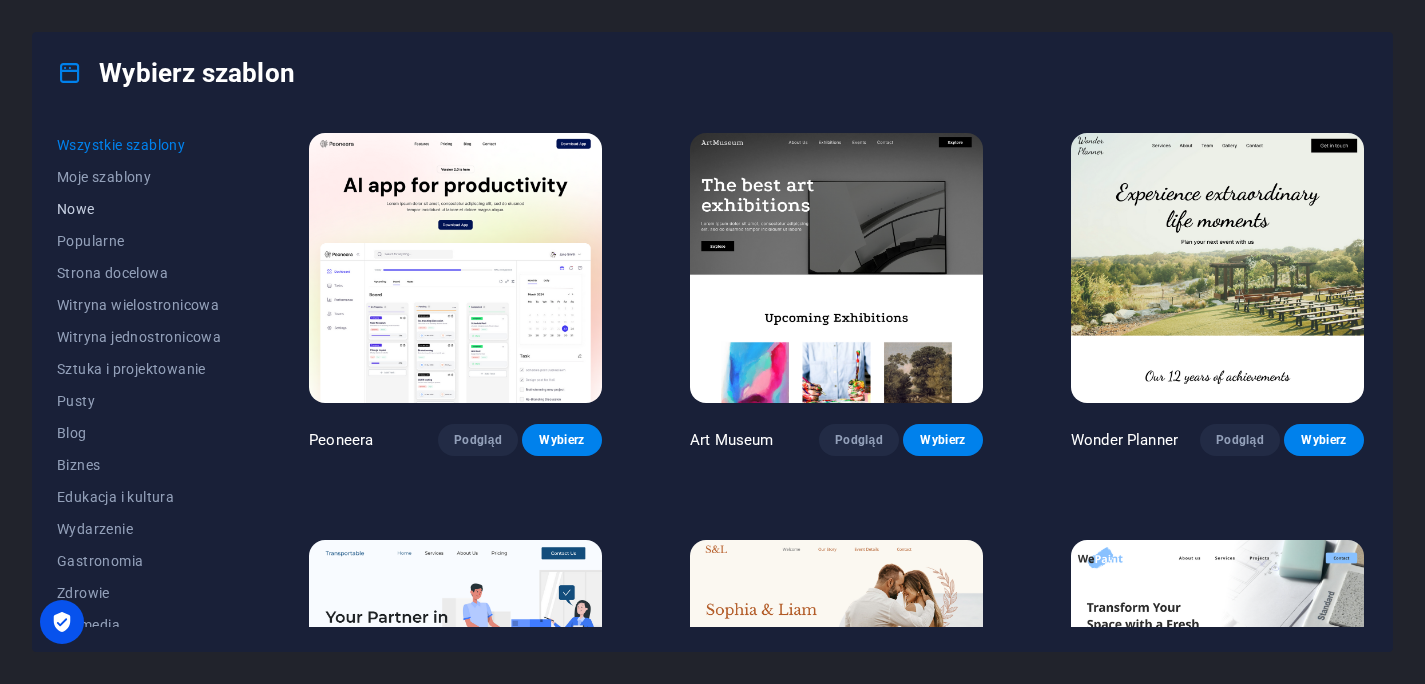 click on "Nowe" at bounding box center [139, 209] 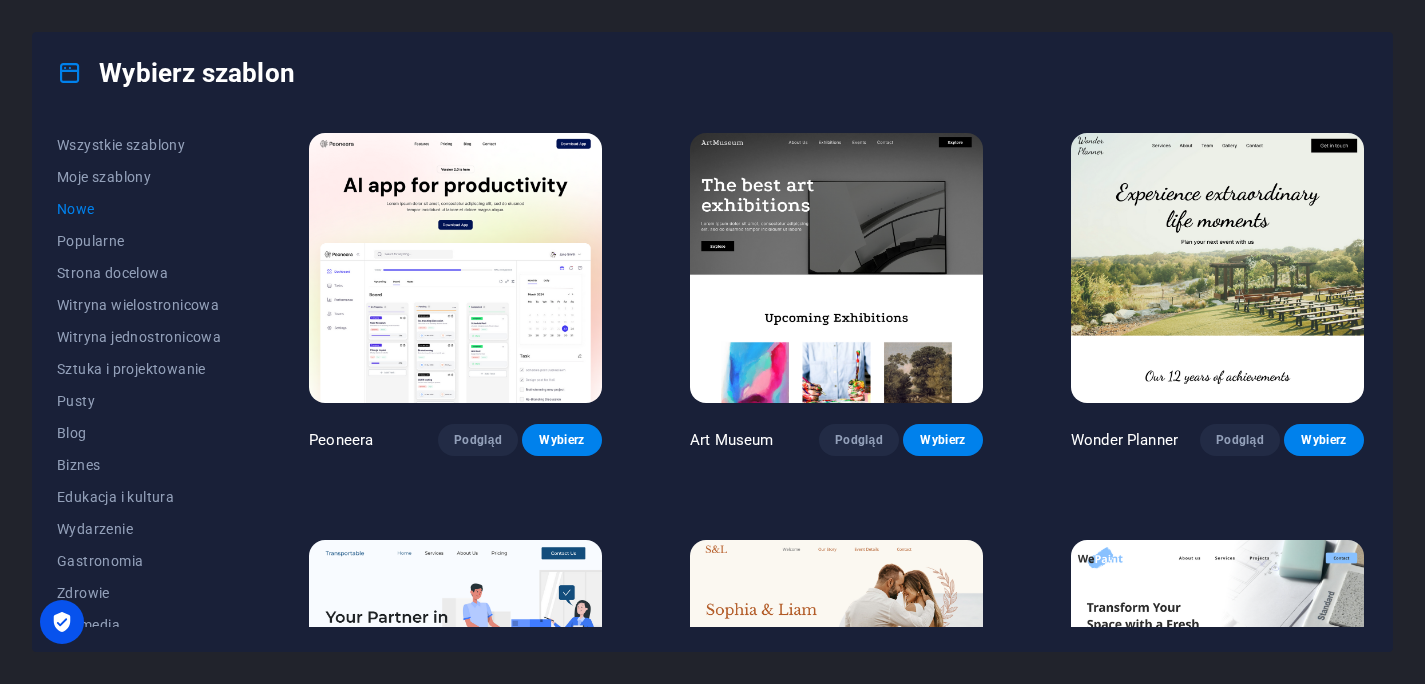 click on "Nowe" at bounding box center (139, 209) 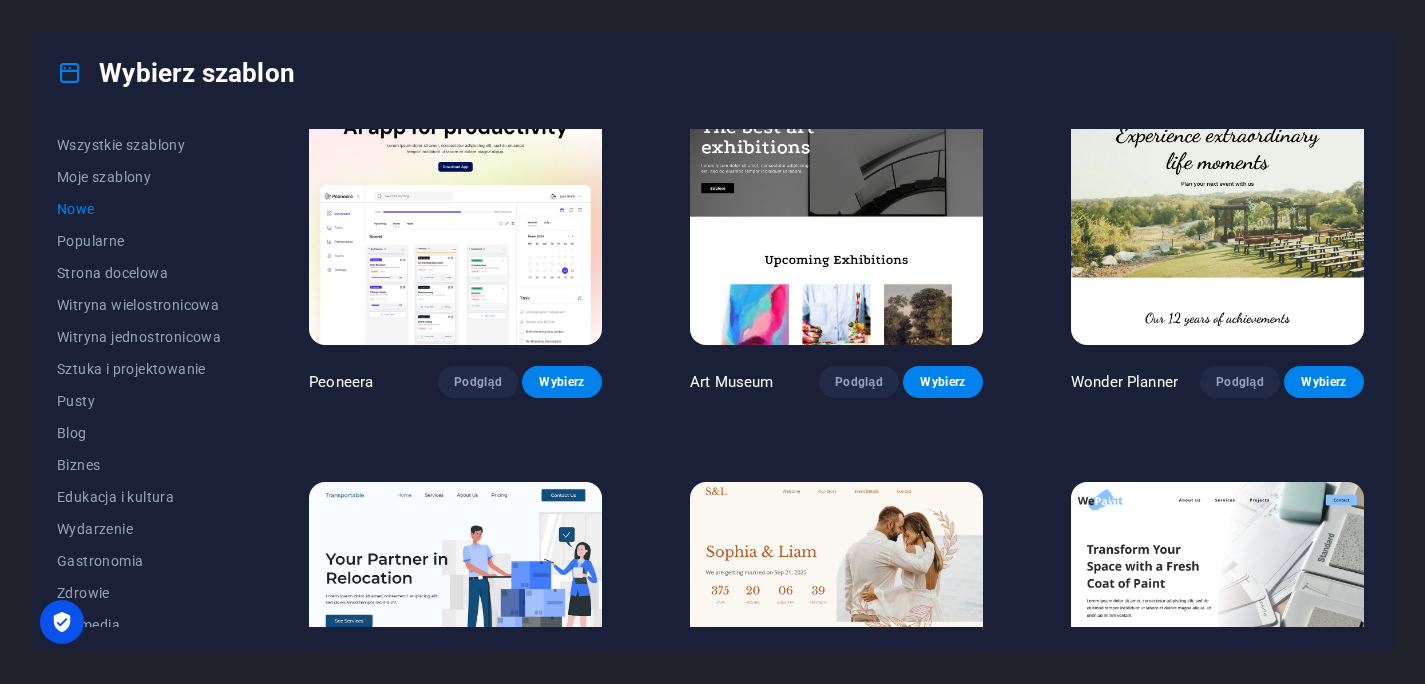 scroll, scrollTop: 20, scrollLeft: 0, axis: vertical 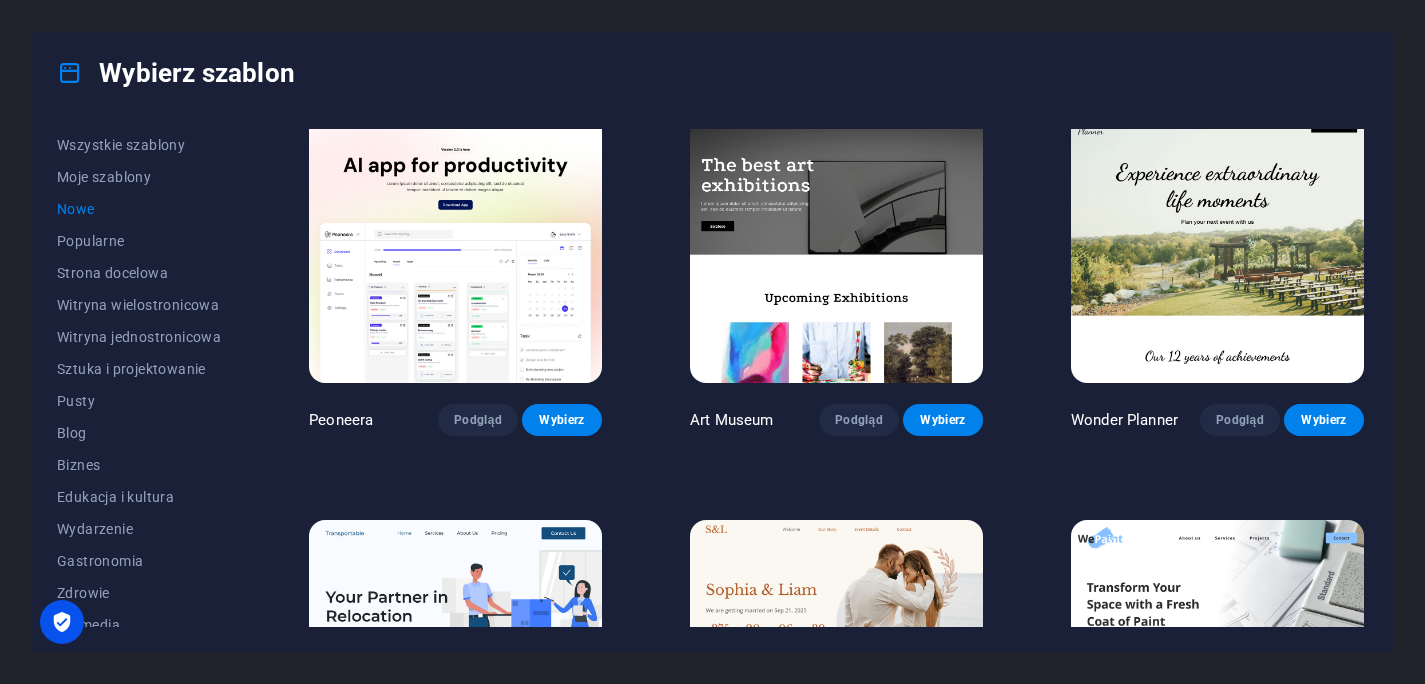 click at bounding box center (455, 248) 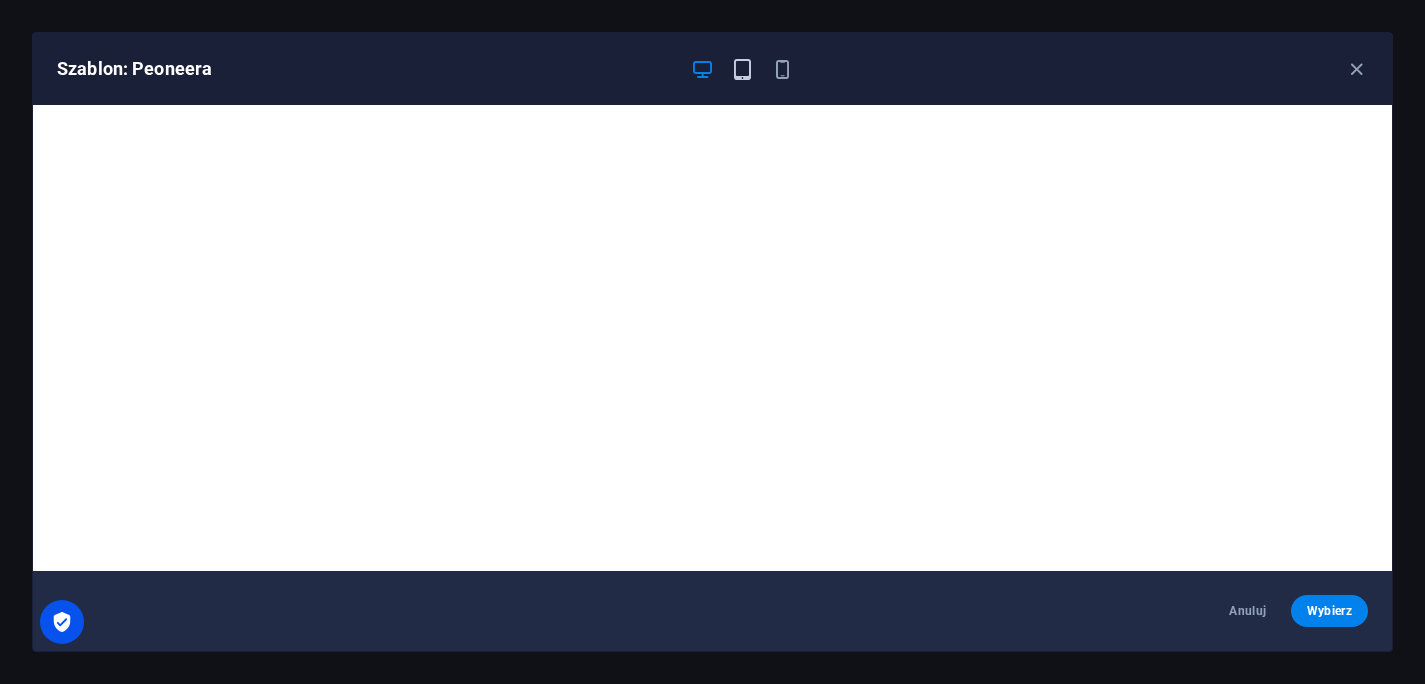 click at bounding box center [742, 69] 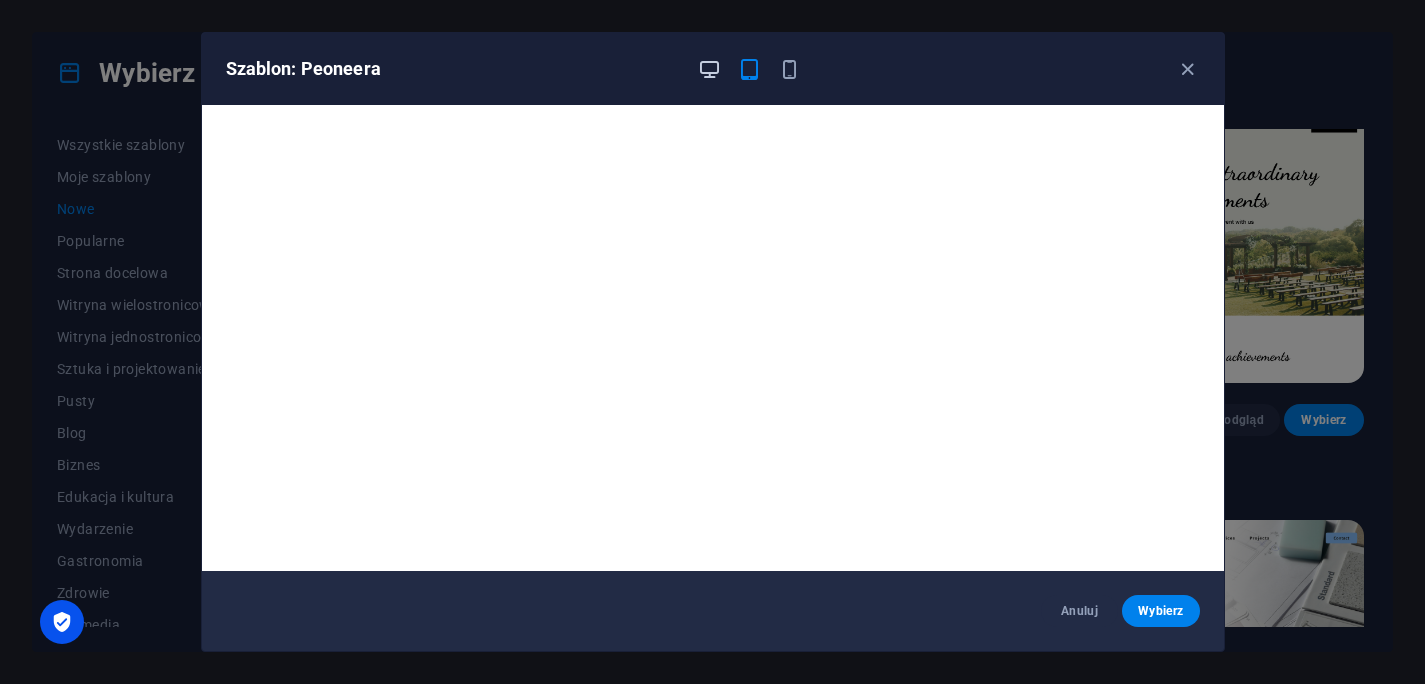 click at bounding box center (709, 69) 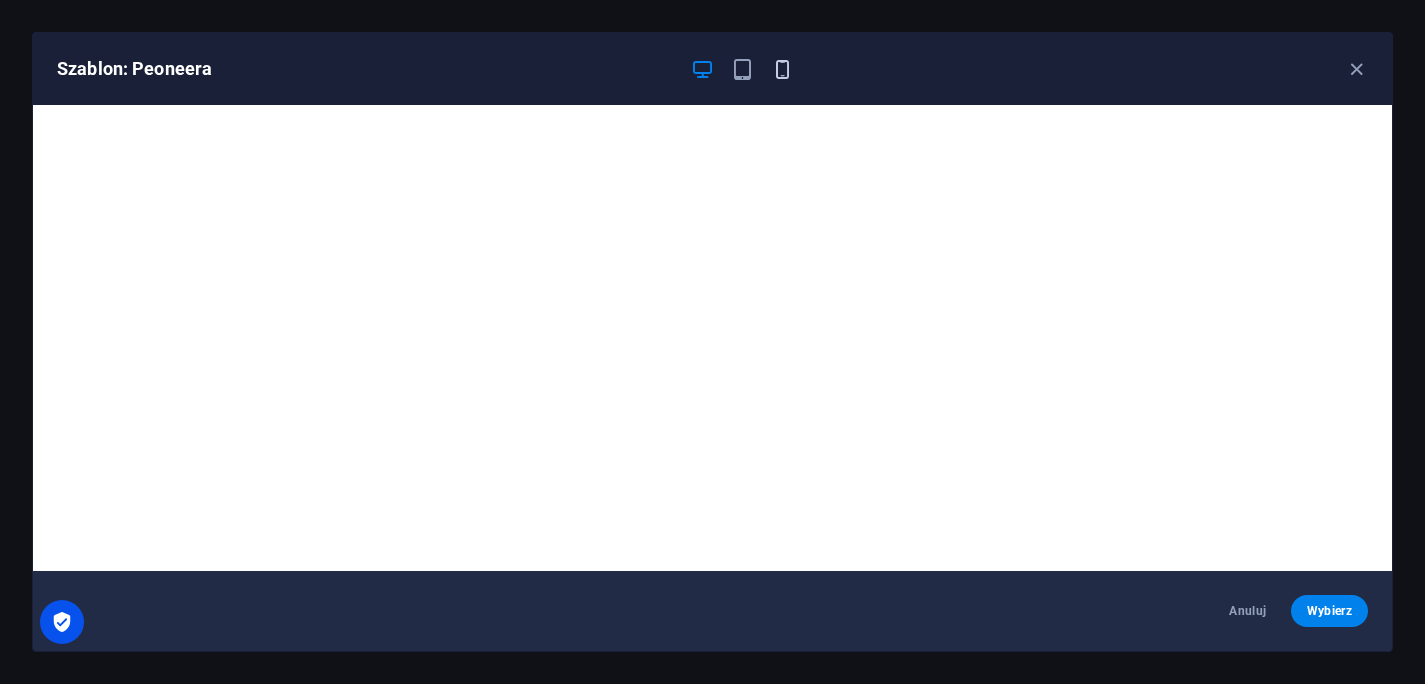 click at bounding box center (782, 69) 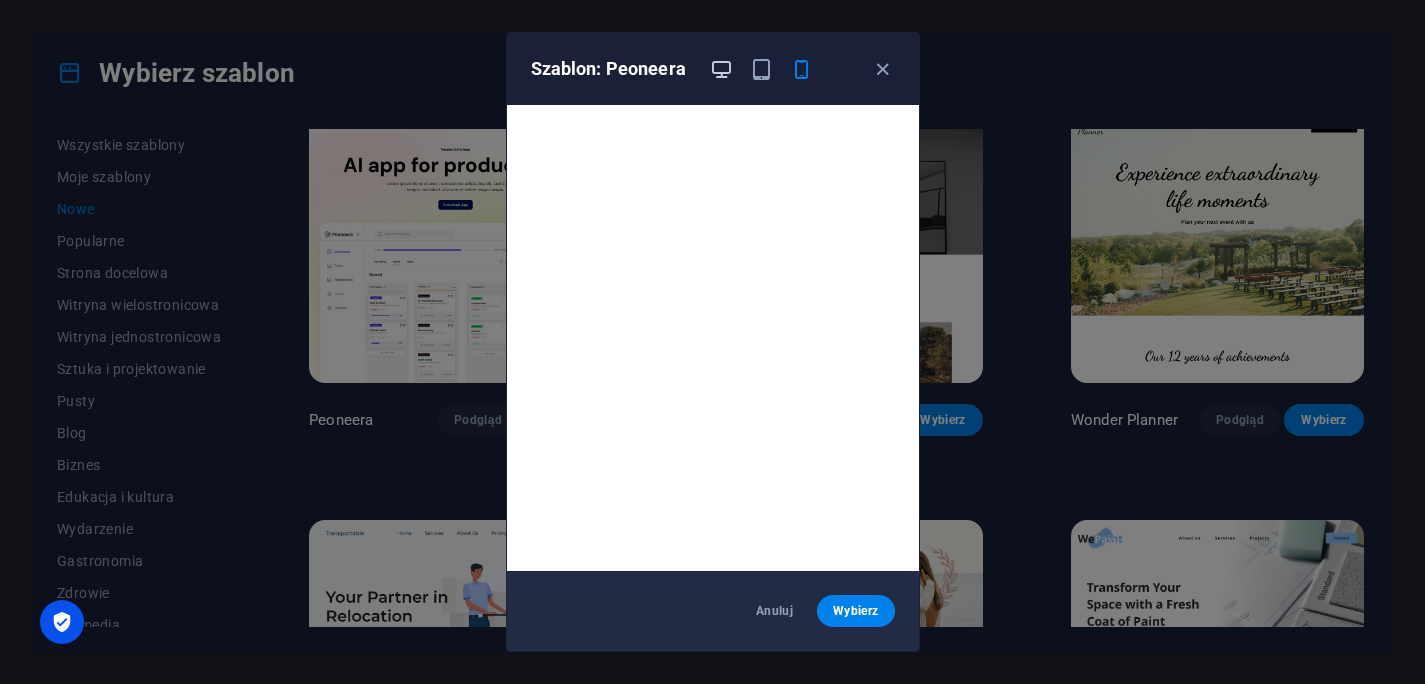 click at bounding box center [721, 69] 